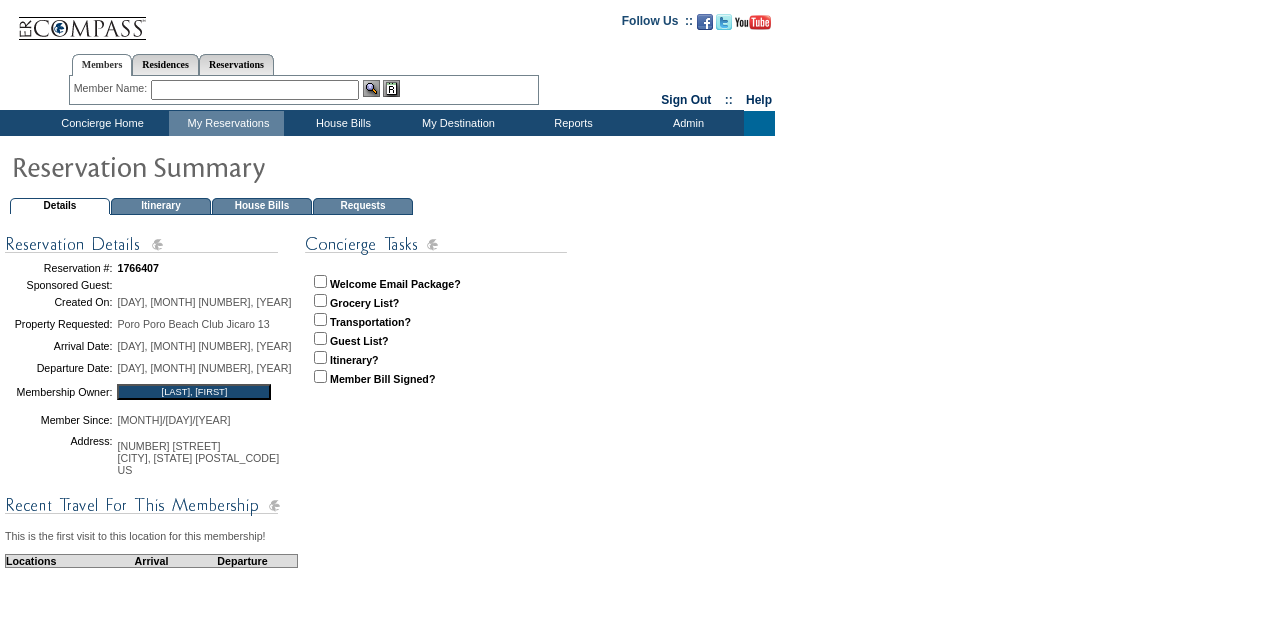 scroll, scrollTop: 0, scrollLeft: 0, axis: both 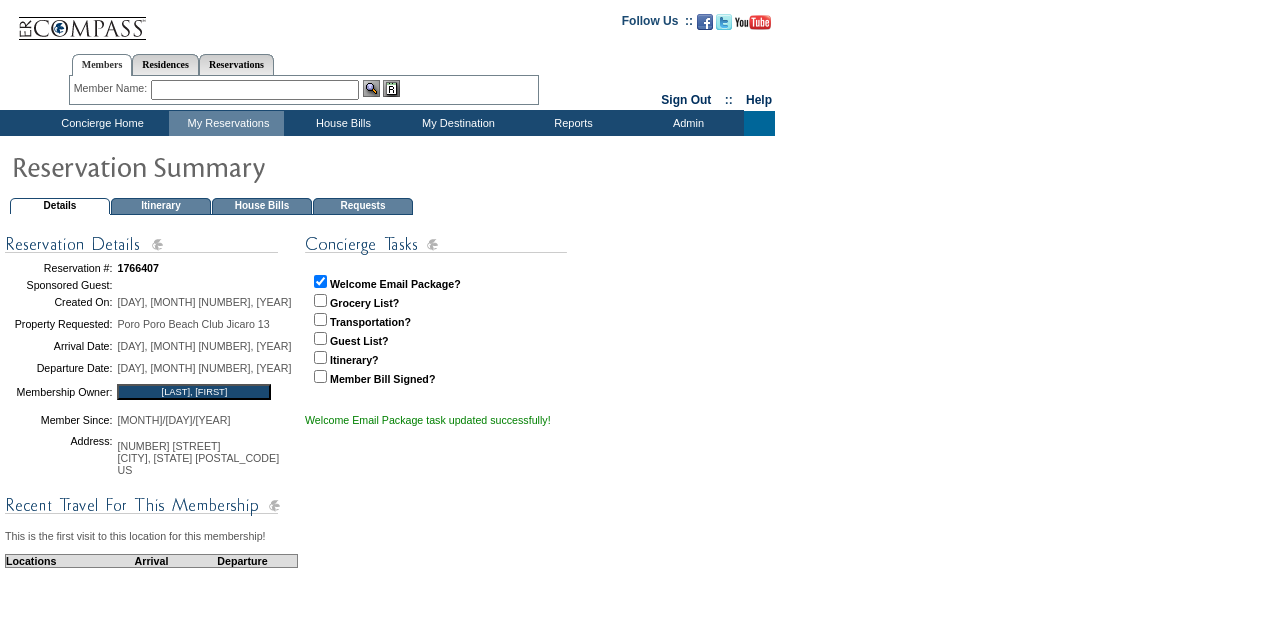 click at bounding box center (320, 300) 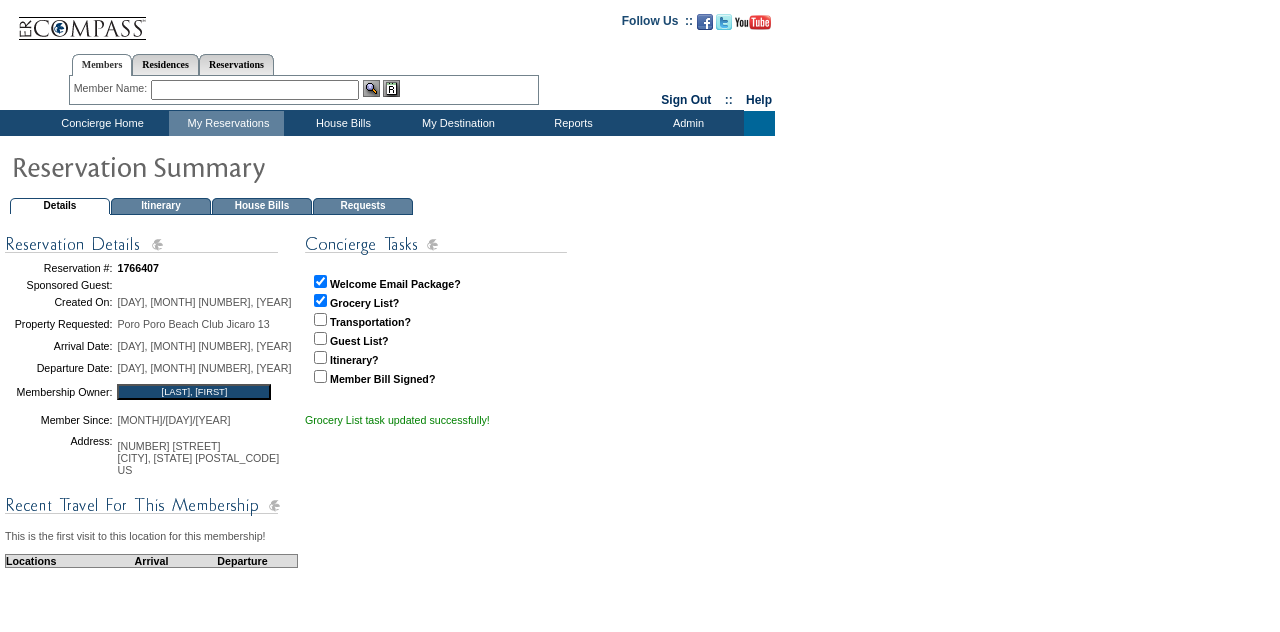 click at bounding box center [320, 319] 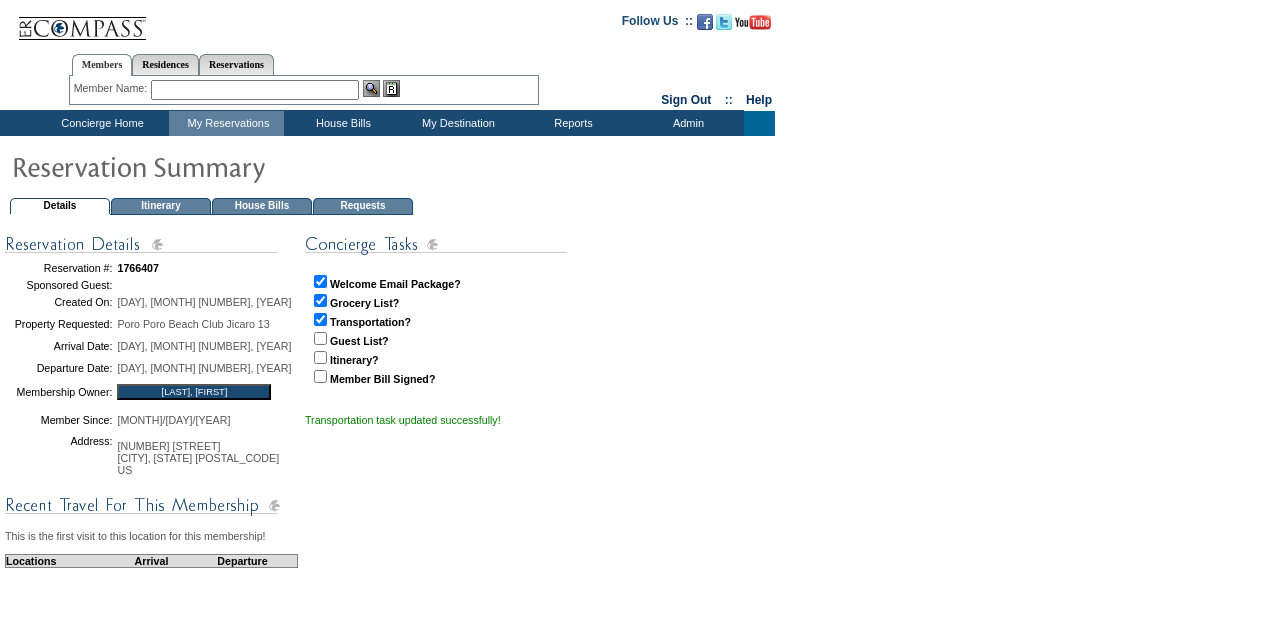 click at bounding box center [320, 338] 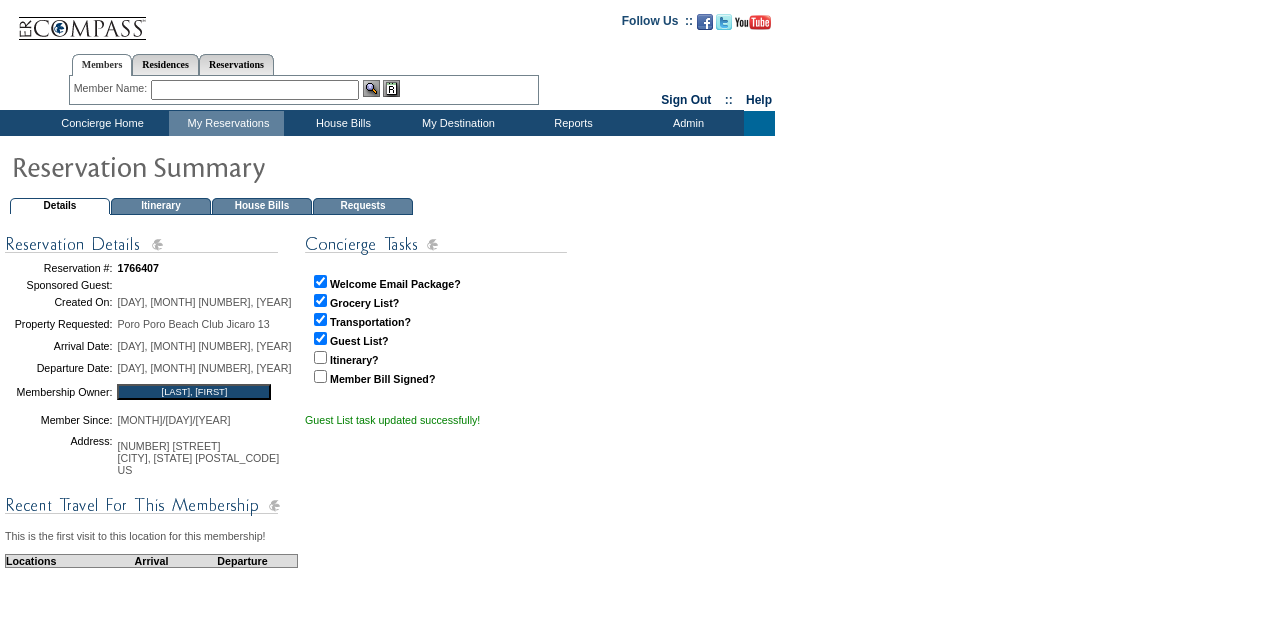 click at bounding box center [320, 357] 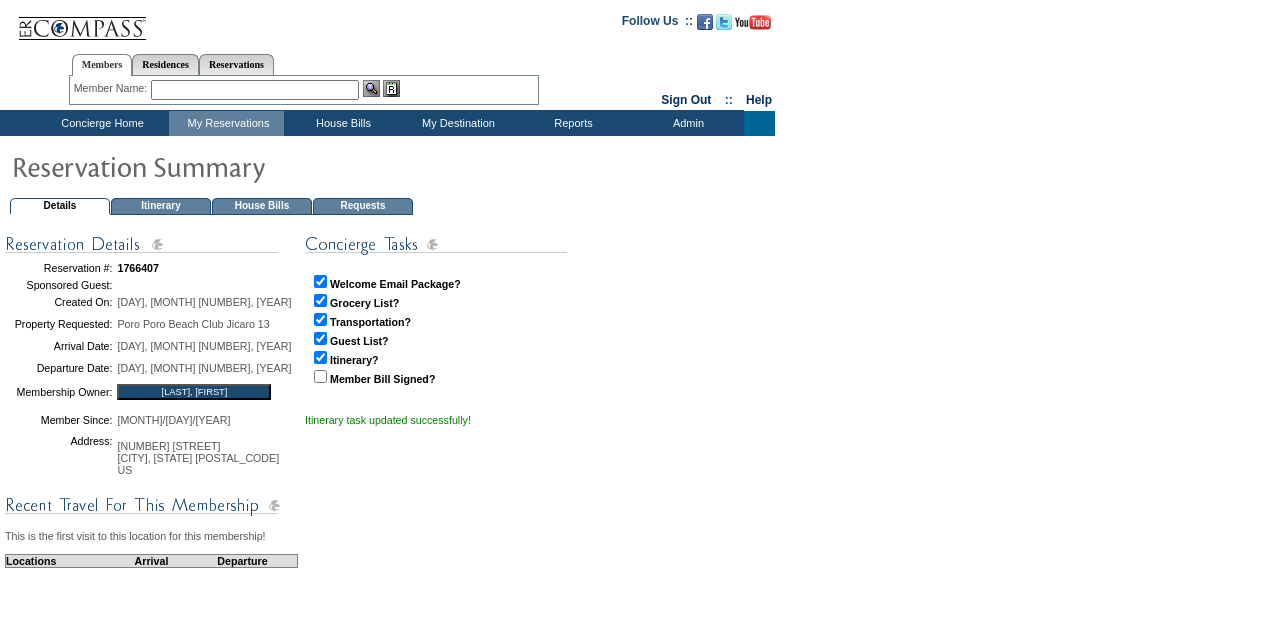 click at bounding box center [320, 376] 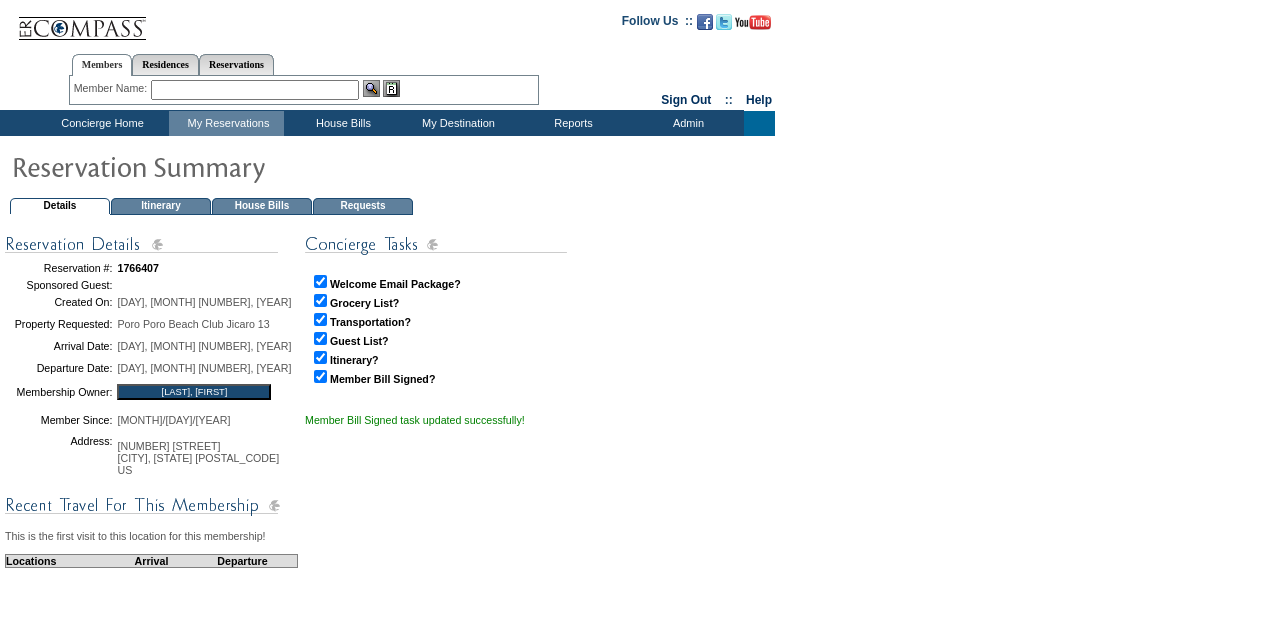 scroll, scrollTop: 0, scrollLeft: 0, axis: both 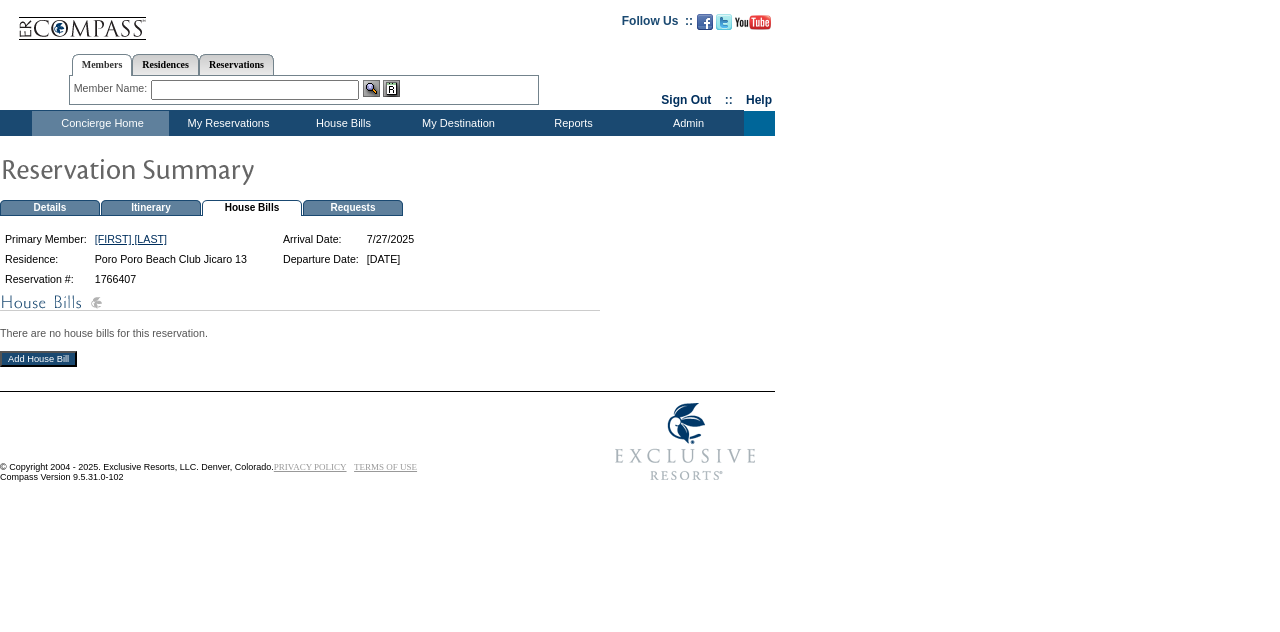 click on "Add House Bill" at bounding box center (38, 359) 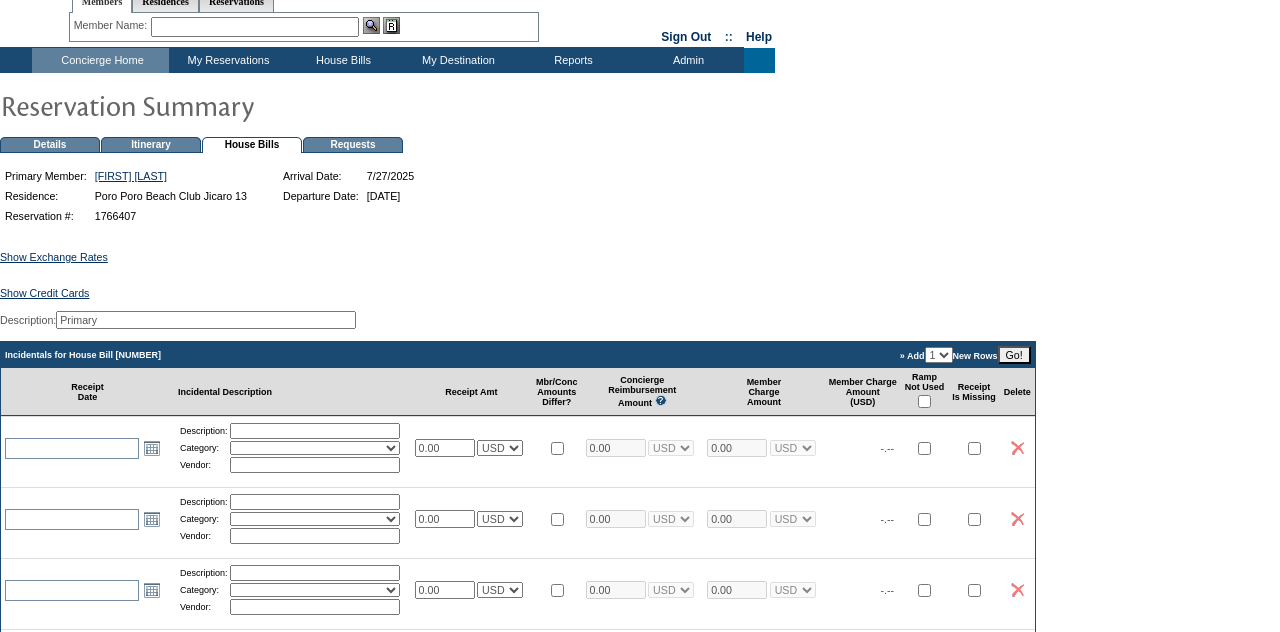 scroll, scrollTop: 71, scrollLeft: 0, axis: vertical 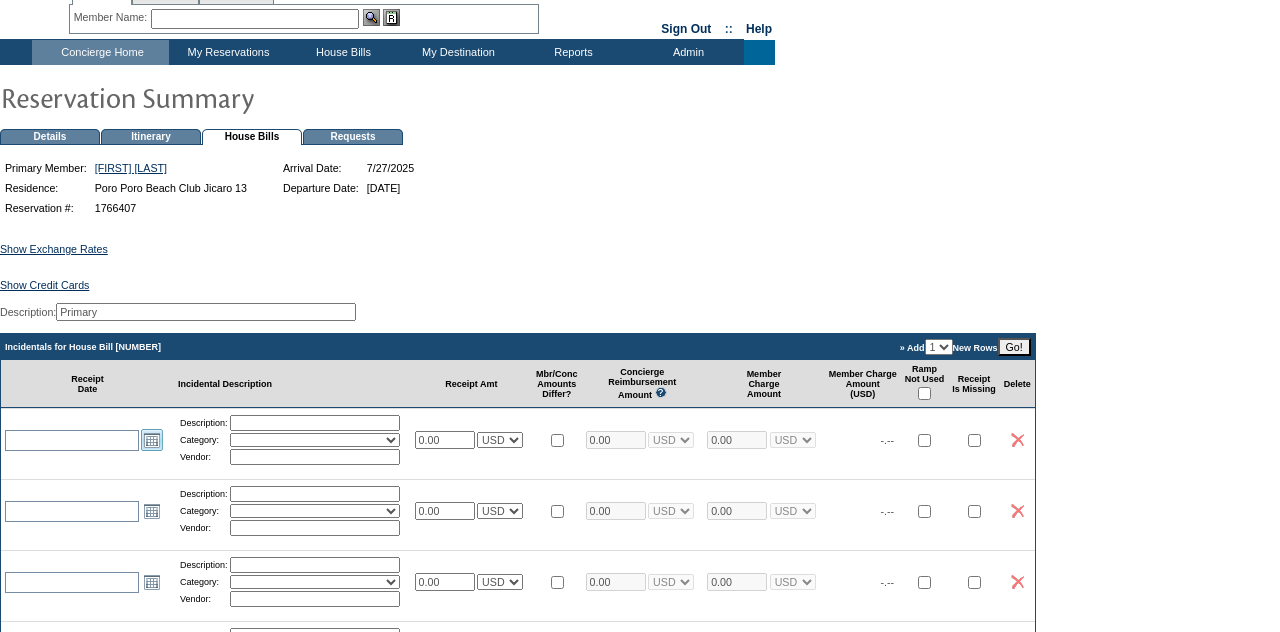 click on "Open the calendar popup." at bounding box center [152, 440] 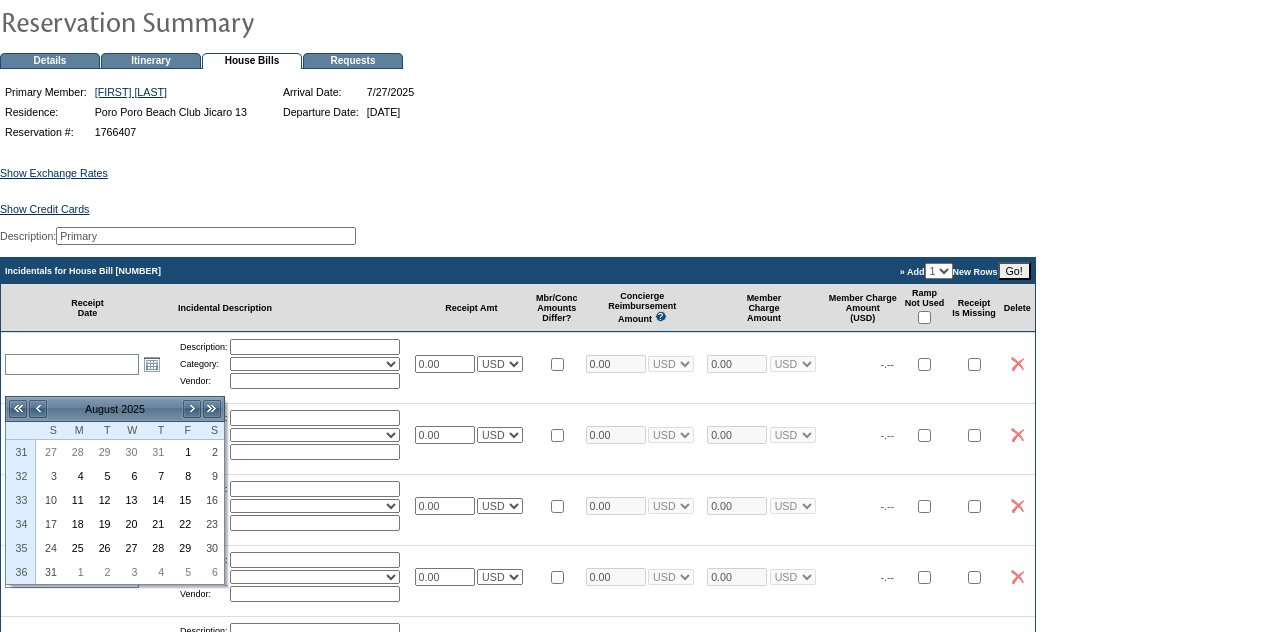 scroll, scrollTop: 166, scrollLeft: 0, axis: vertical 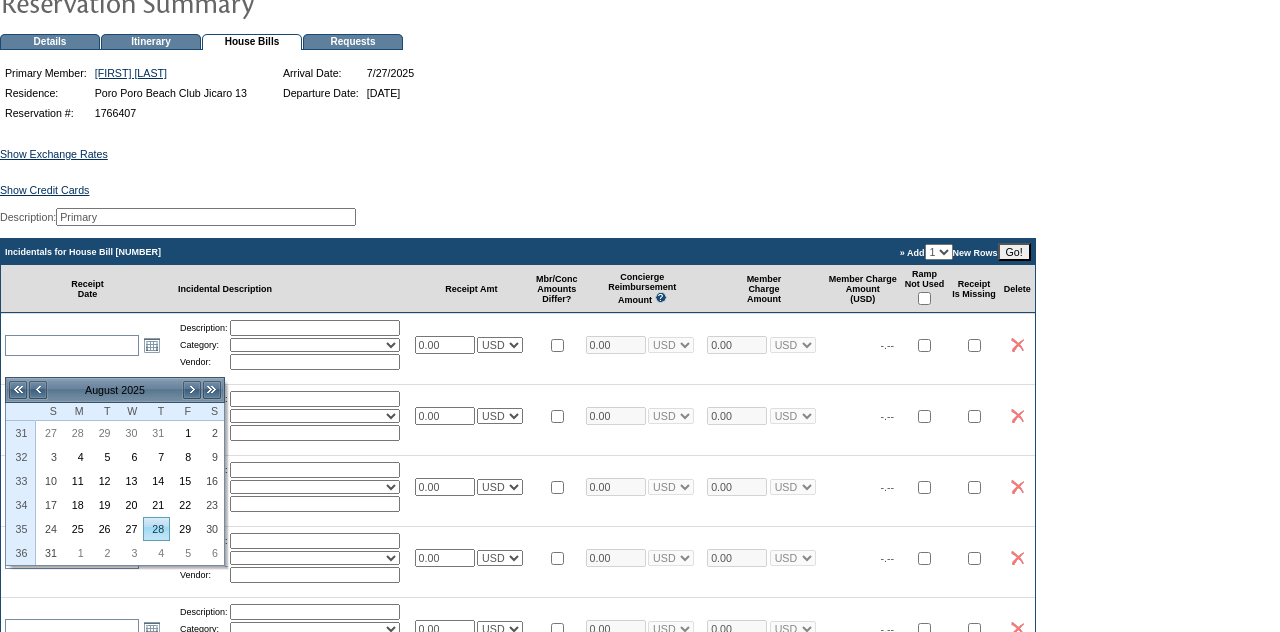 click on "28" at bounding box center [156, 529] 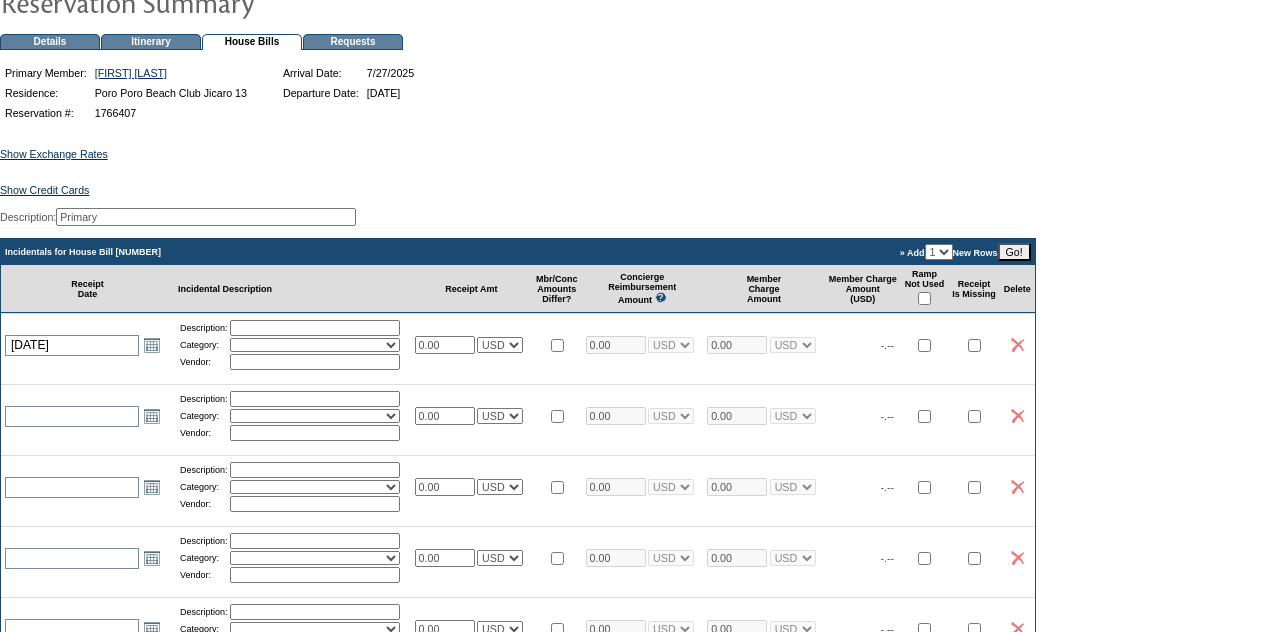 click at bounding box center [315, 328] 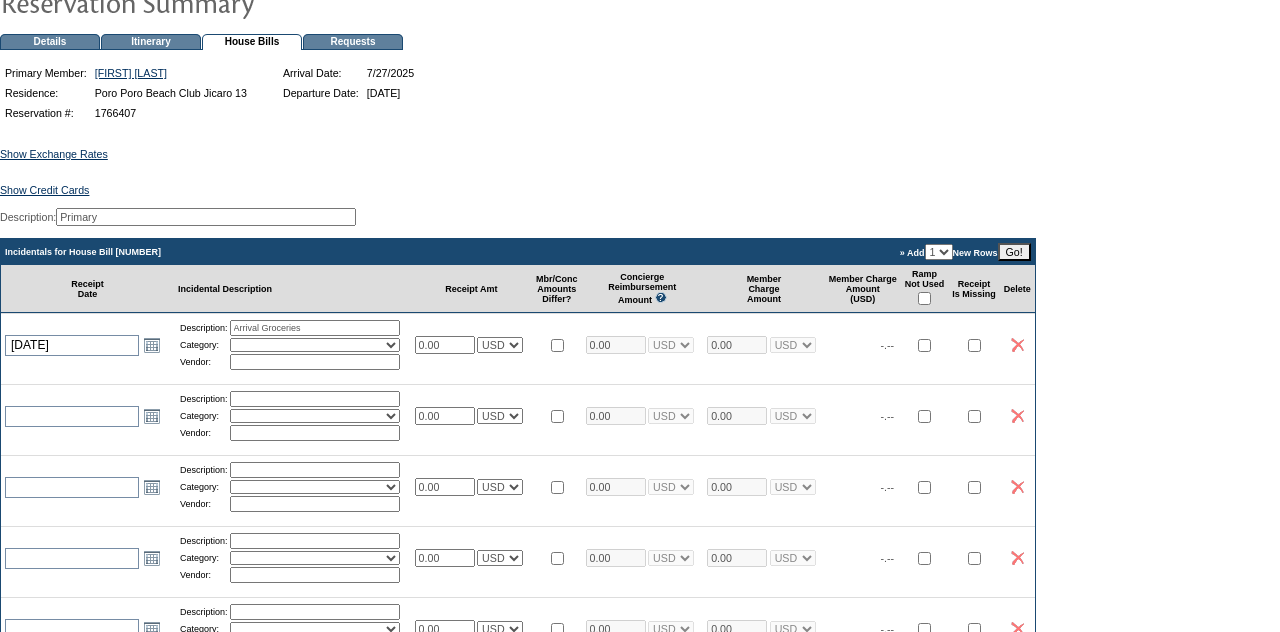 type on "Arrival Groceries" 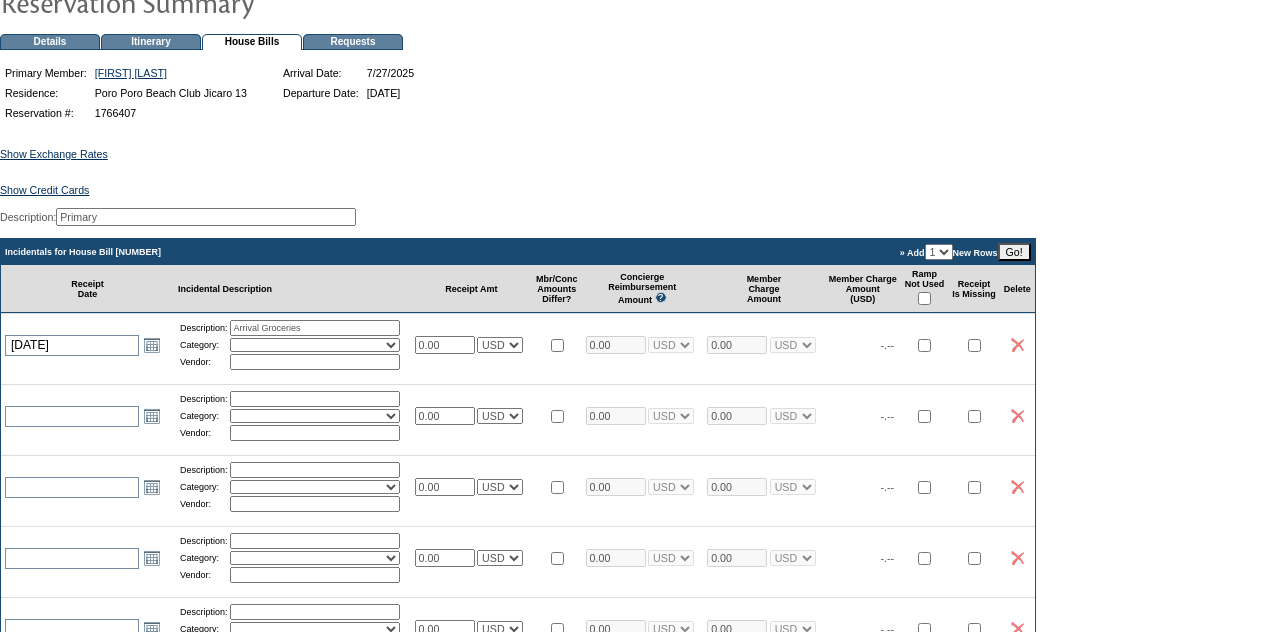 select on "11" 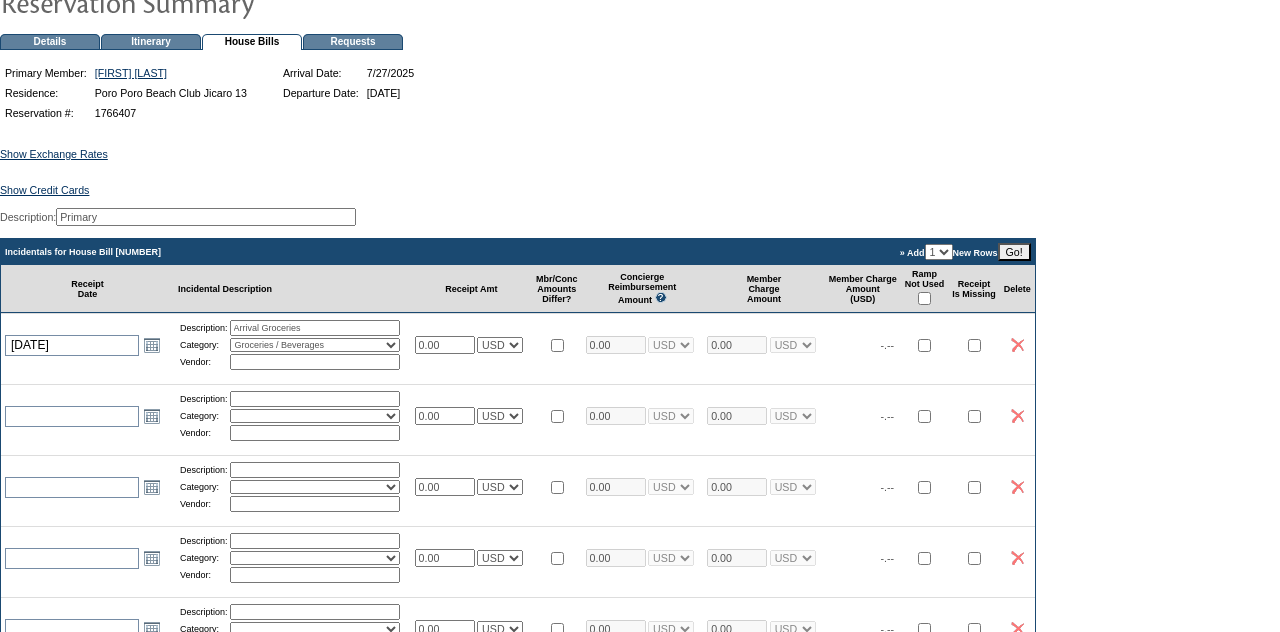 click on "Description:
Arrival Groceries
Category:
Activities
Additional Housekeeping
Amenities Access Fee
Bath Amenities Reimbursement
Beach Club
Breakfast Groceries
Breakfast Service Charge
Child Care Rentals
Child Care Services / Nanny
Damage Reimbursement
Destination Cellars
ER Revenue
F&B Revenue
Gifts
Gratuity
Groceries / Beverages
House Bill Credit
Lift Tickets
Misc / Other Charges
Private Chef
Rental Fees
Runner Fees
Shipping
Spa Services
Transportation
Vendor:" at bounding box center [292, 345] 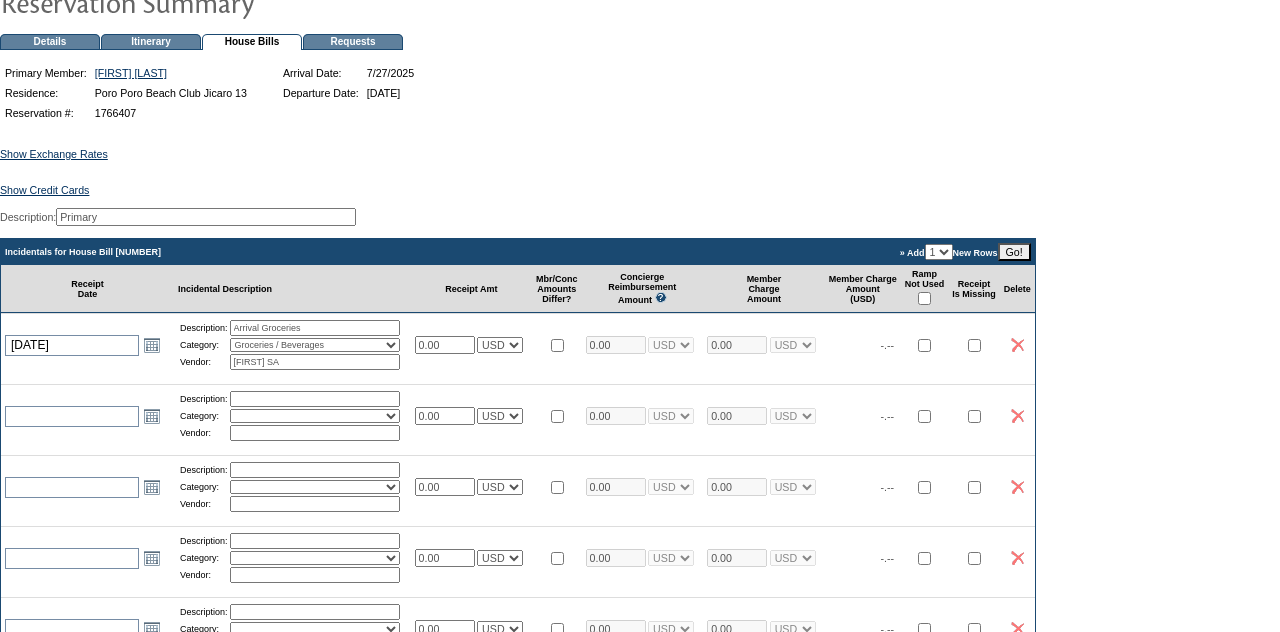 type on "[FIRST] SA" 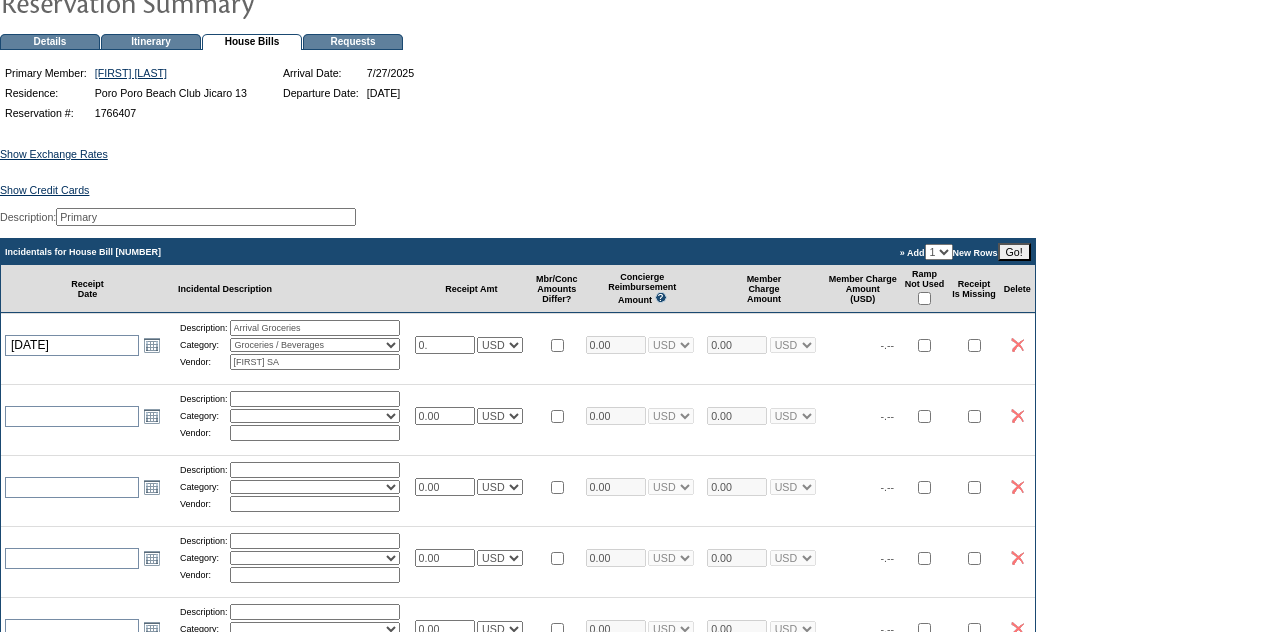 type on "0" 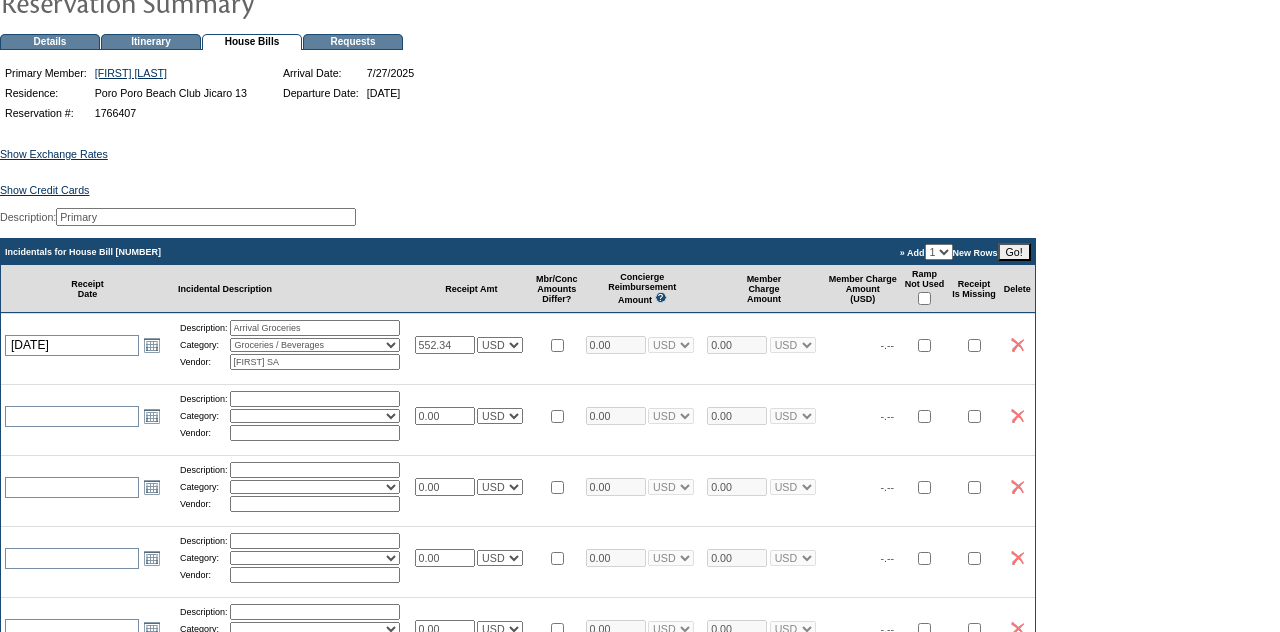 type on "552.34" 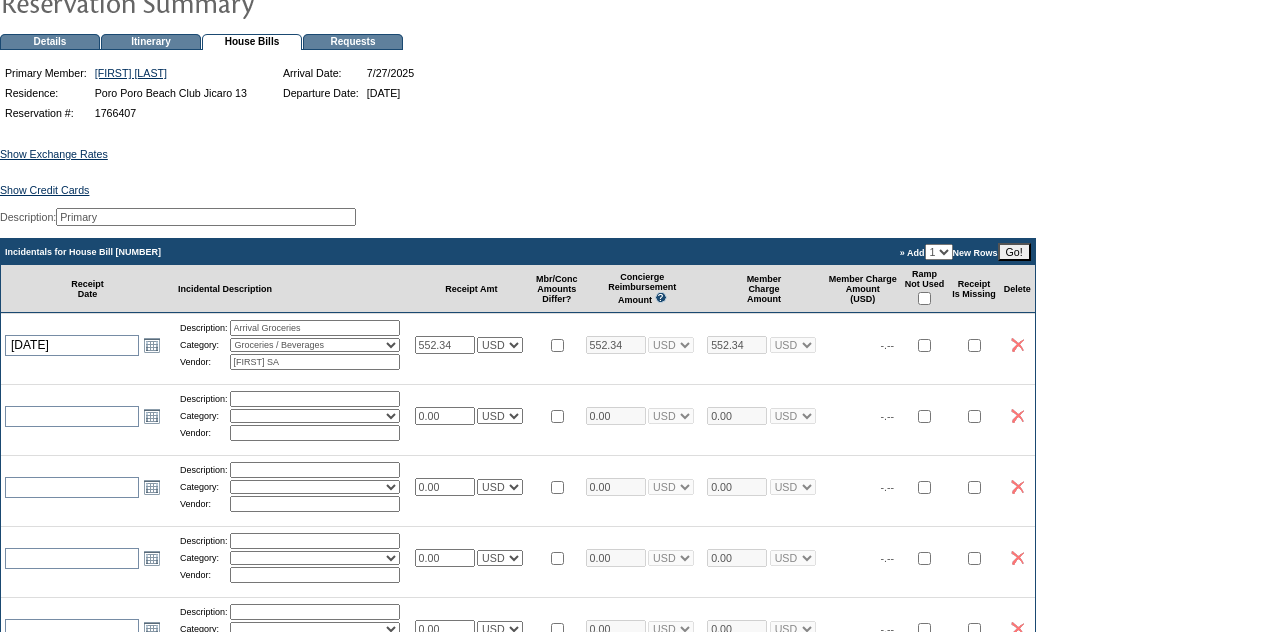 click at bounding box center (924, 298) 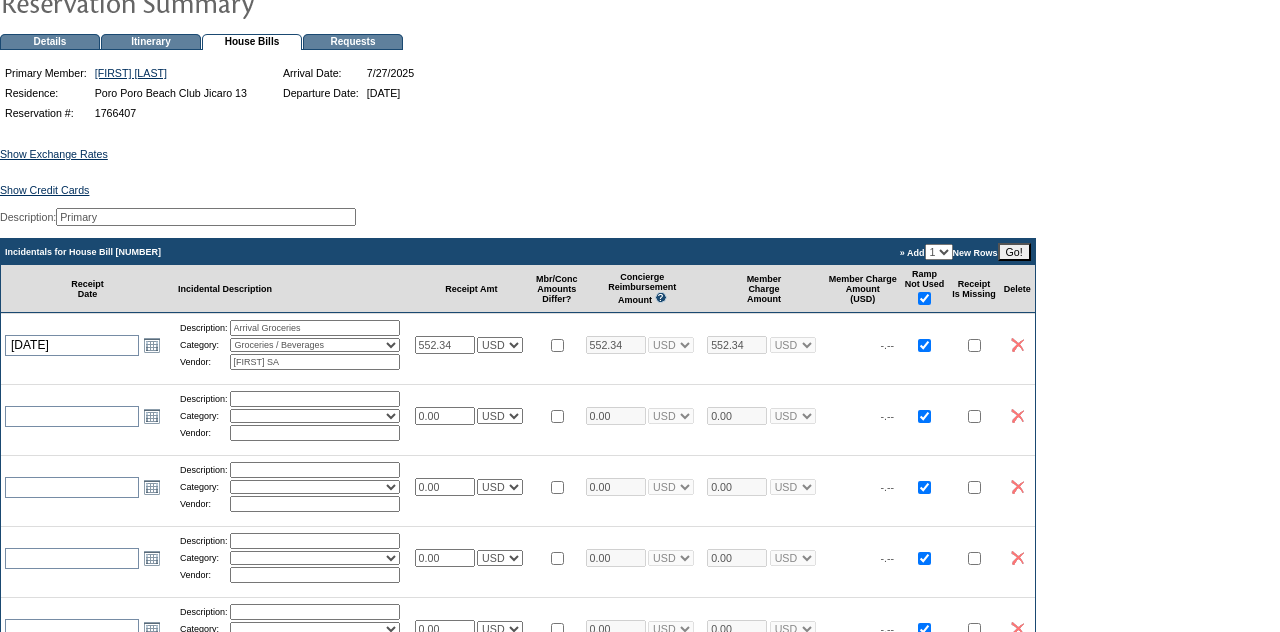 checkbox on "true" 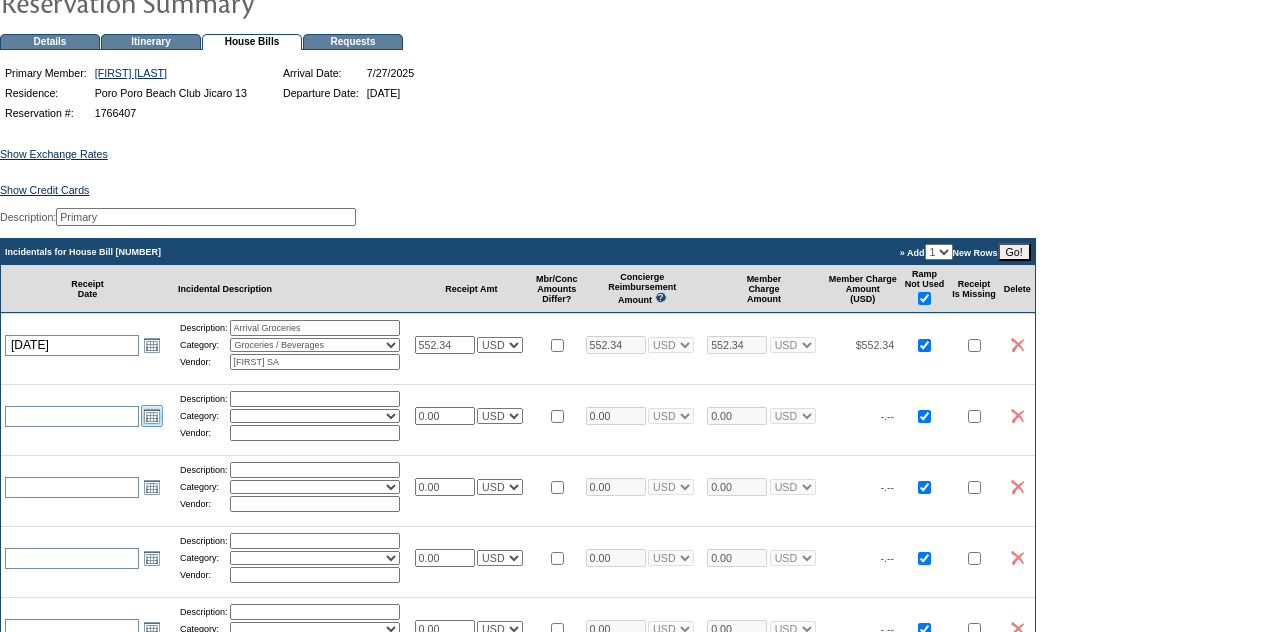 click on "Open the calendar popup." at bounding box center (152, 416) 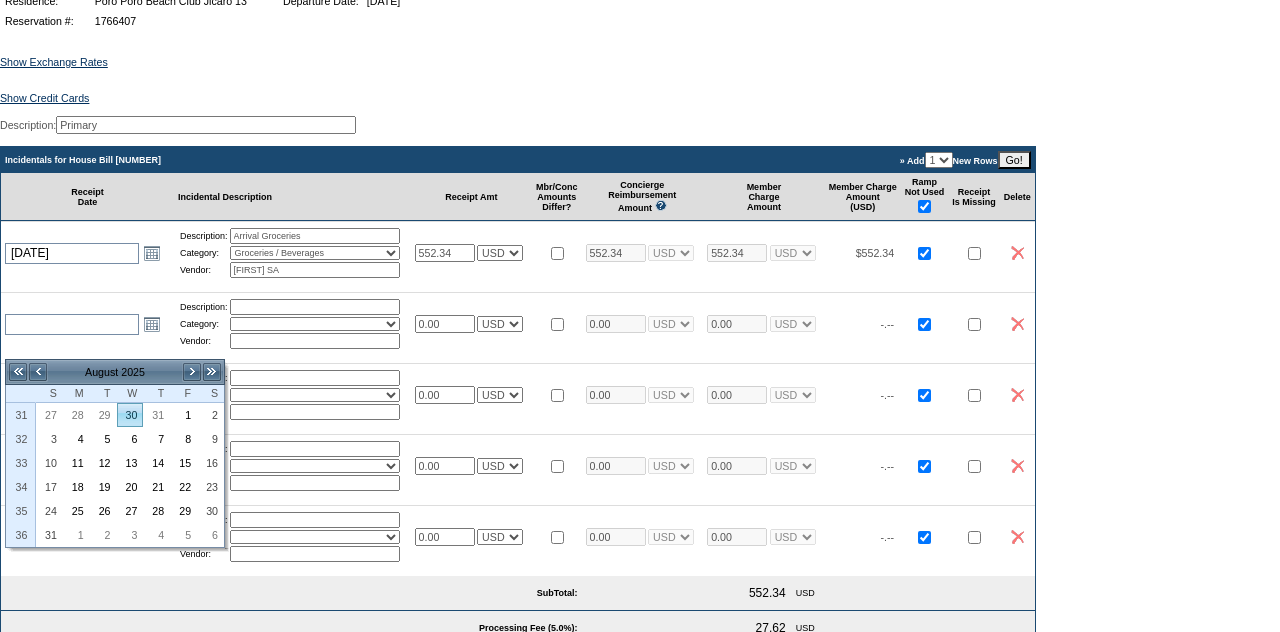 scroll, scrollTop: 260, scrollLeft: 0, axis: vertical 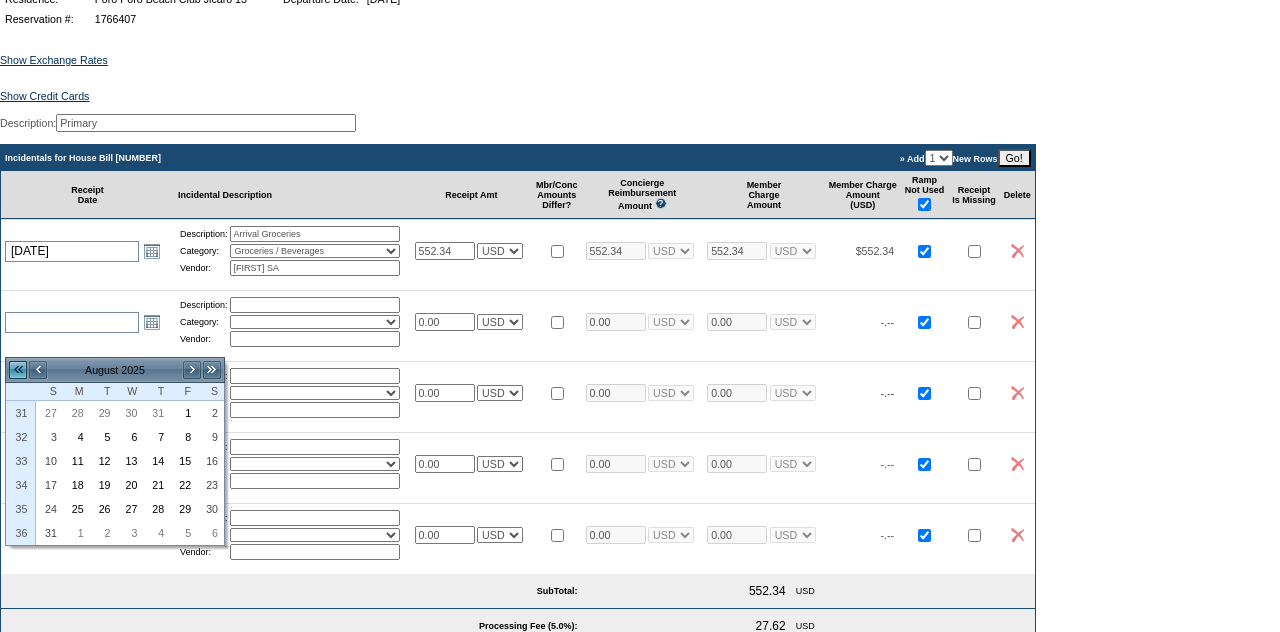 click on "<<" at bounding box center [18, 370] 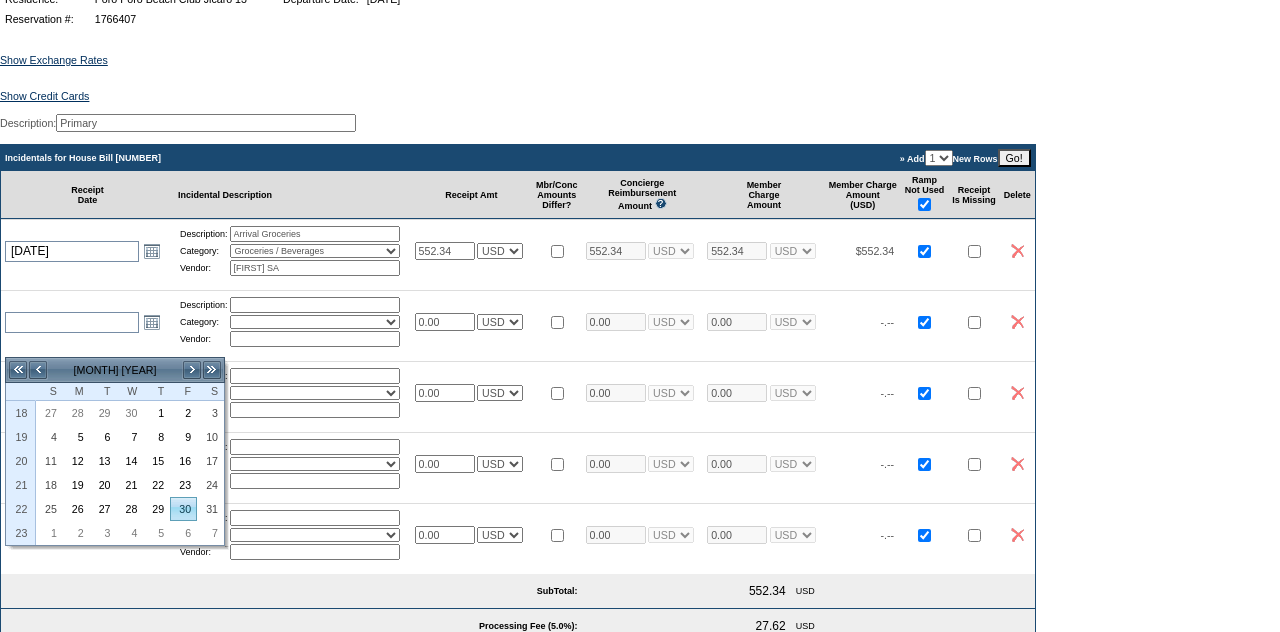click on "30" at bounding box center [183, 509] 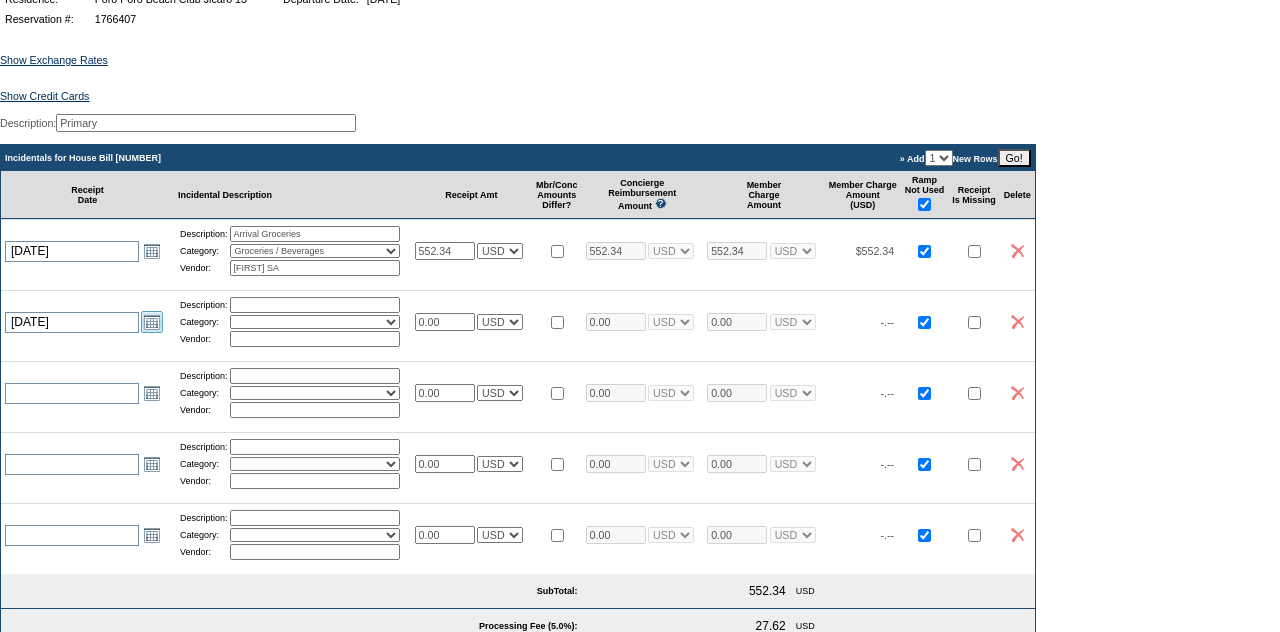 click on "Open the calendar popup." at bounding box center (152, 322) 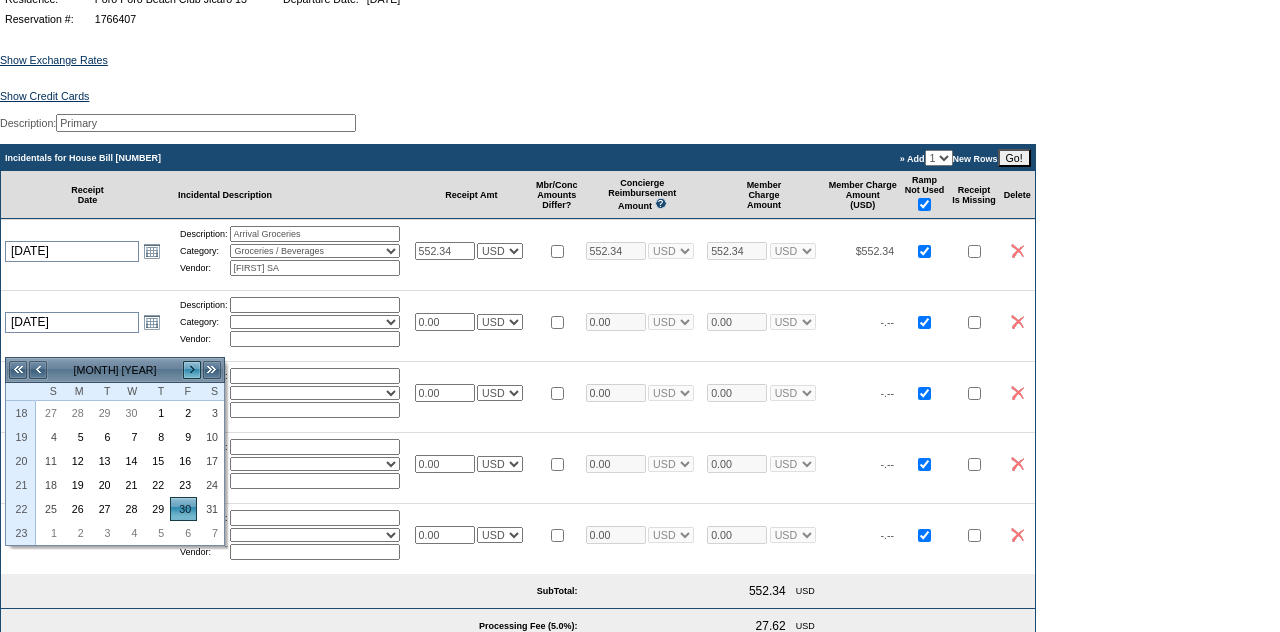 click on ">" at bounding box center (192, 370) 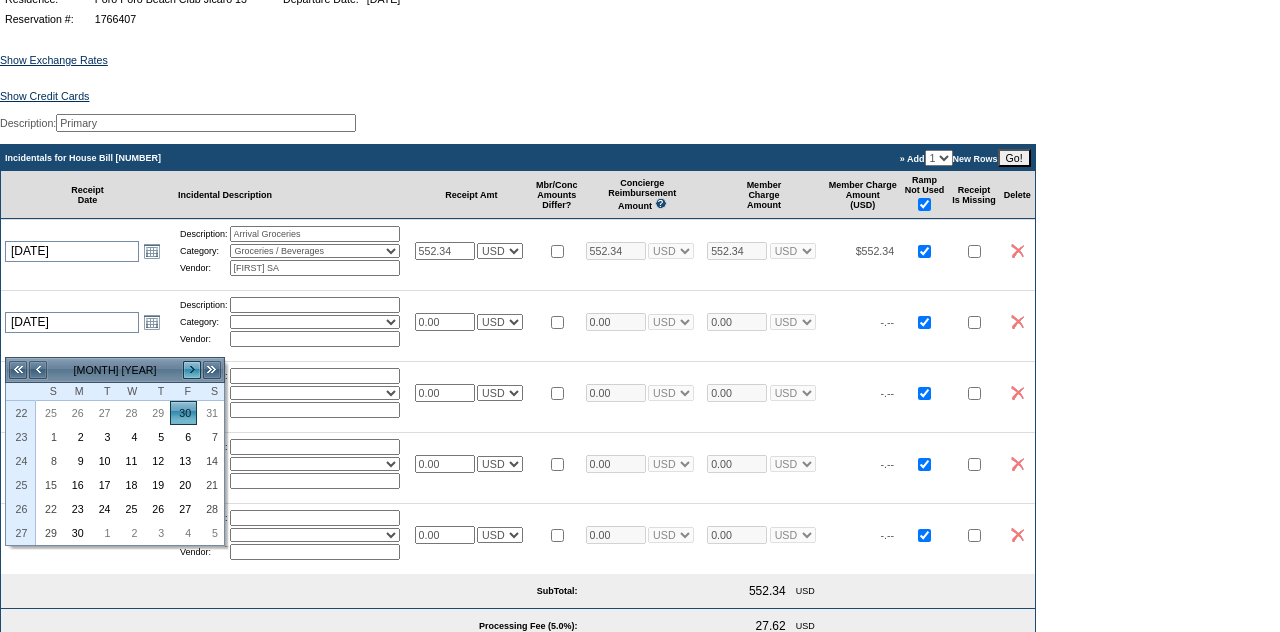 click on ">" at bounding box center [192, 370] 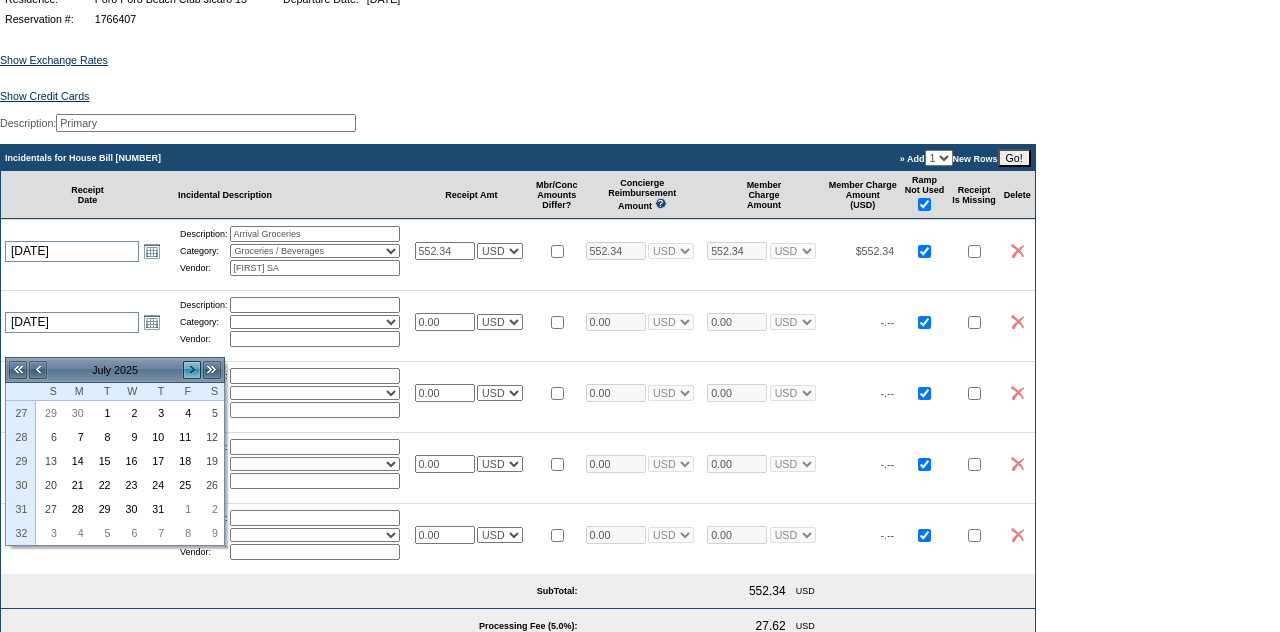 click on ">" at bounding box center (192, 370) 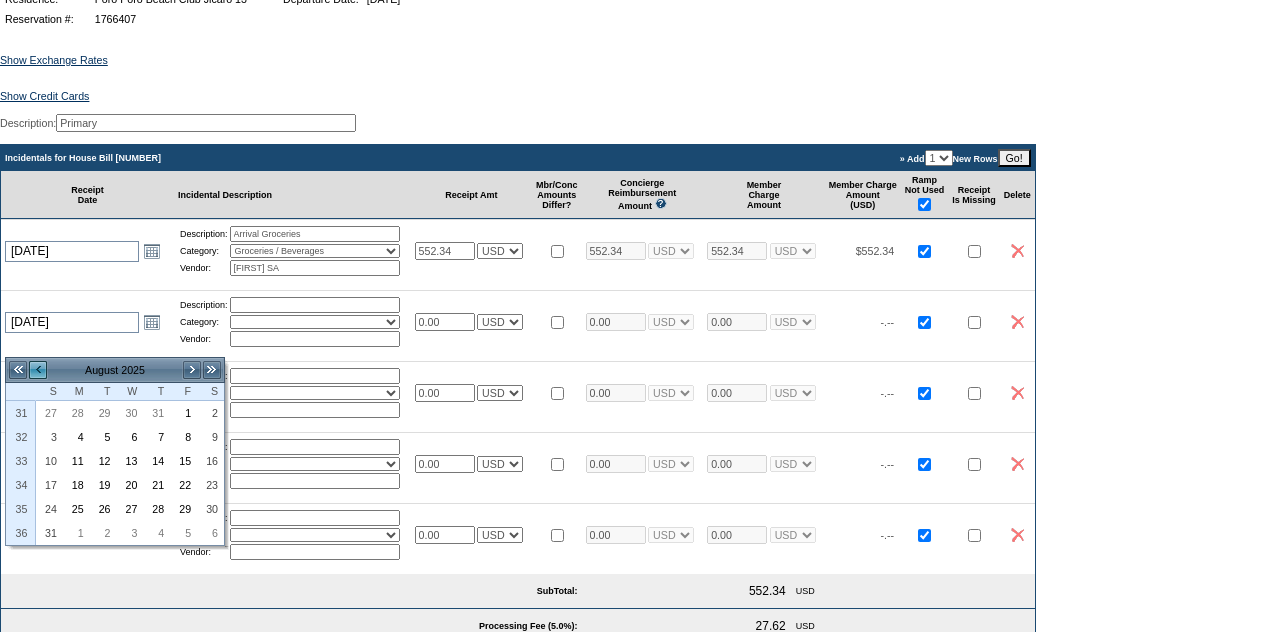 click on "<" at bounding box center (38, 370) 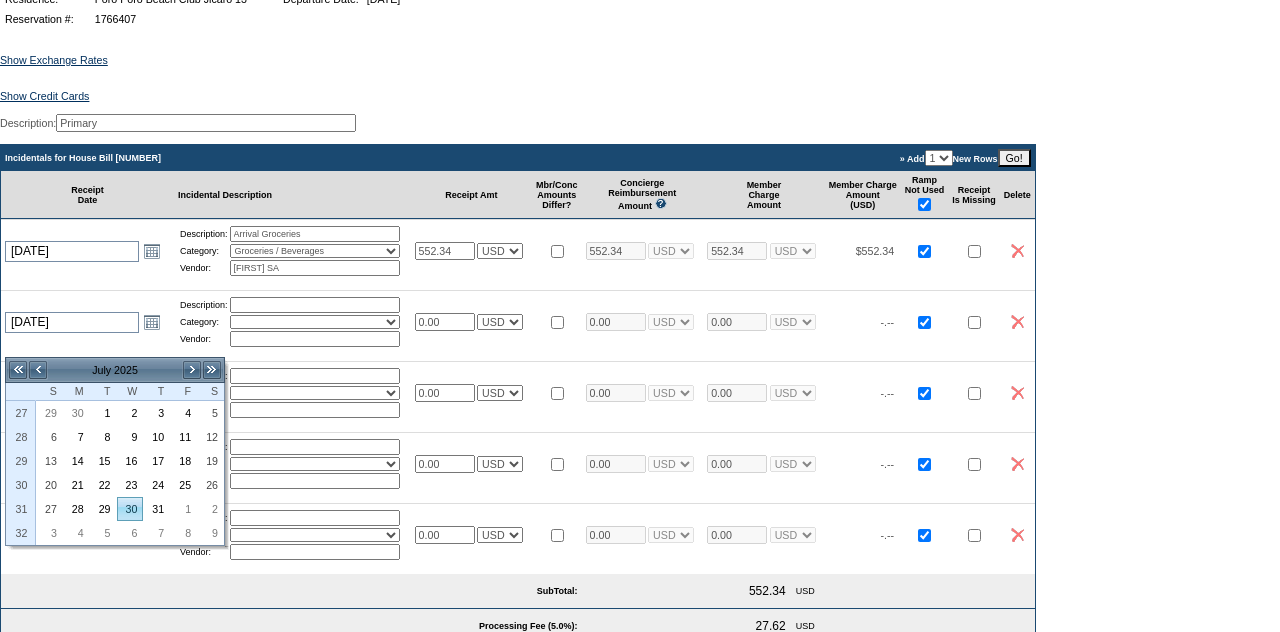 click on "30" at bounding box center [130, 509] 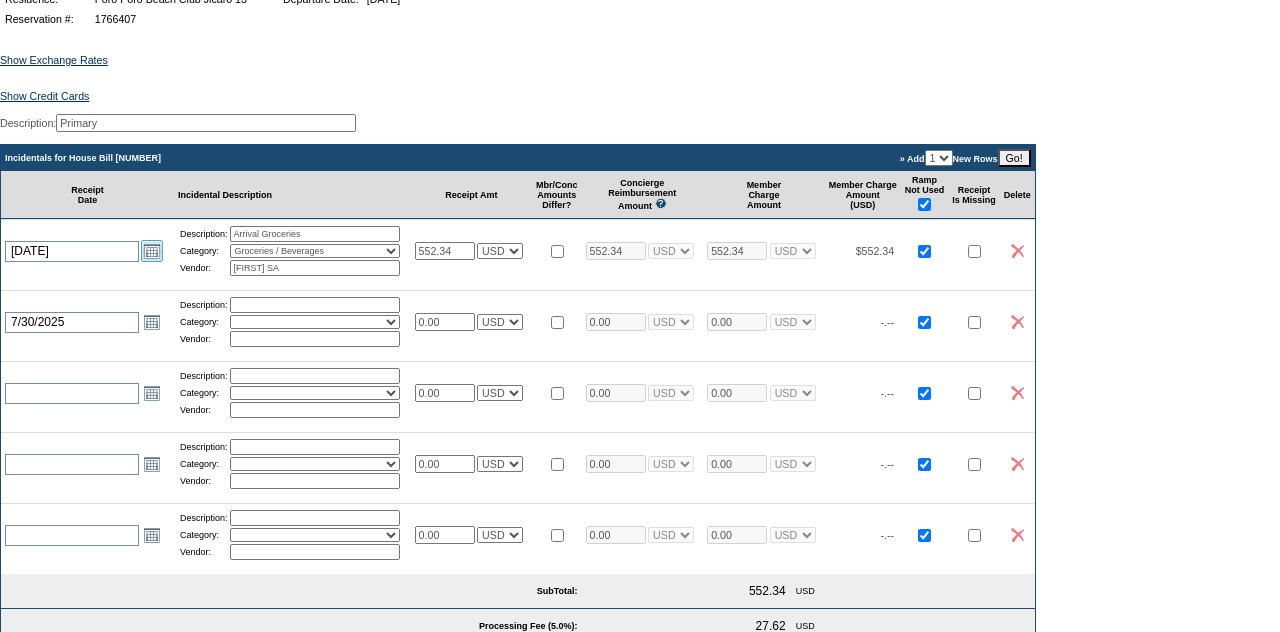 click on "Open the calendar popup." at bounding box center (152, 251) 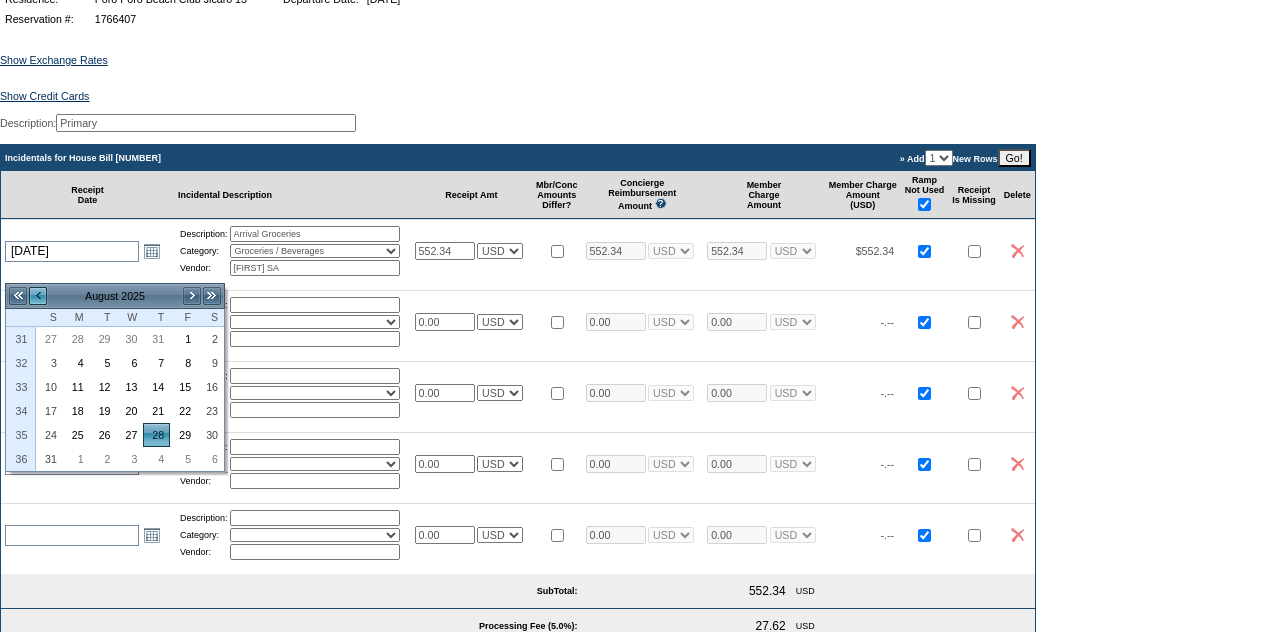 click on "<" at bounding box center [38, 296] 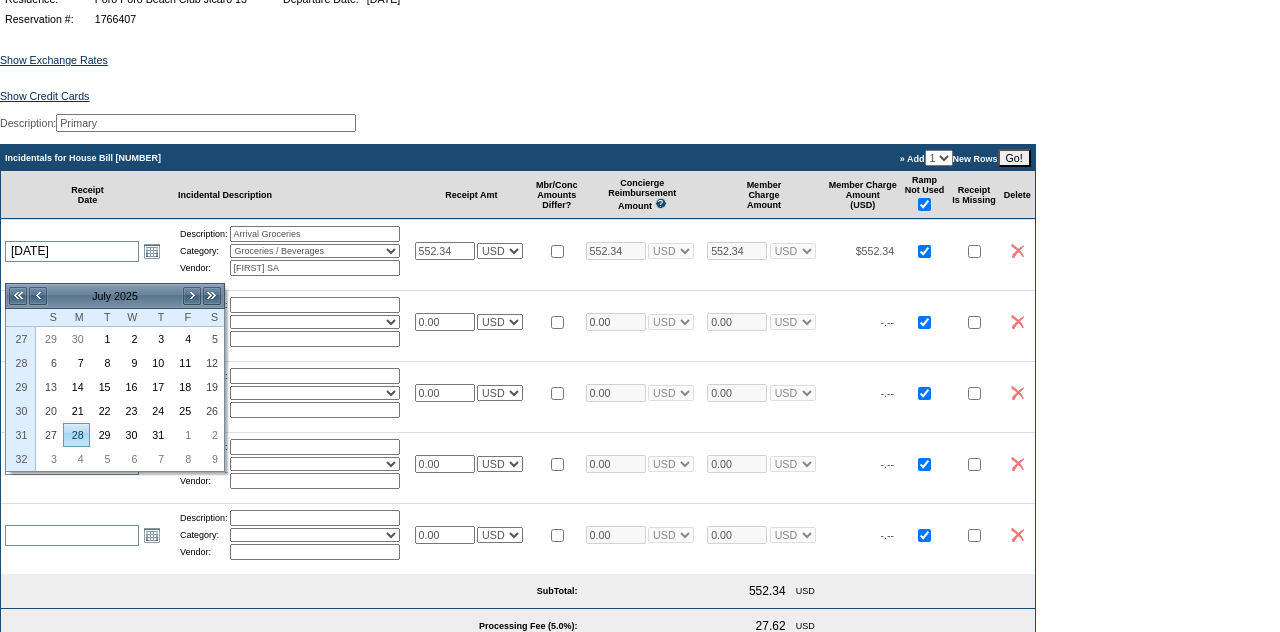 click on "28" at bounding box center [76, 435] 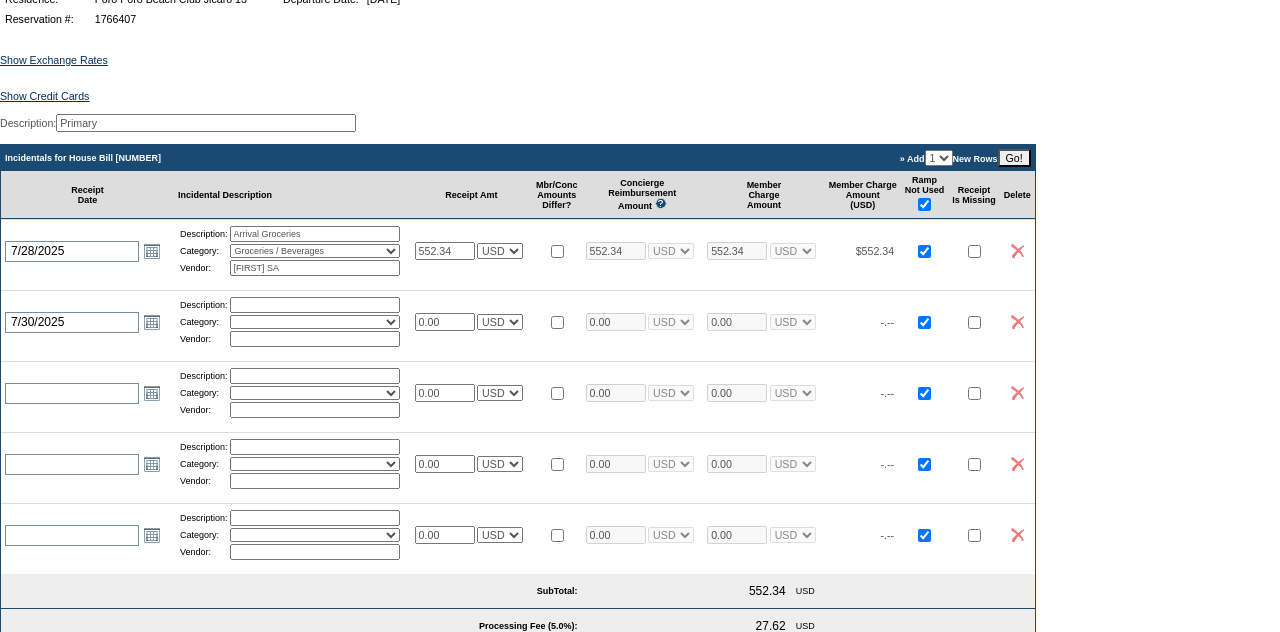 click at bounding box center (315, 305) 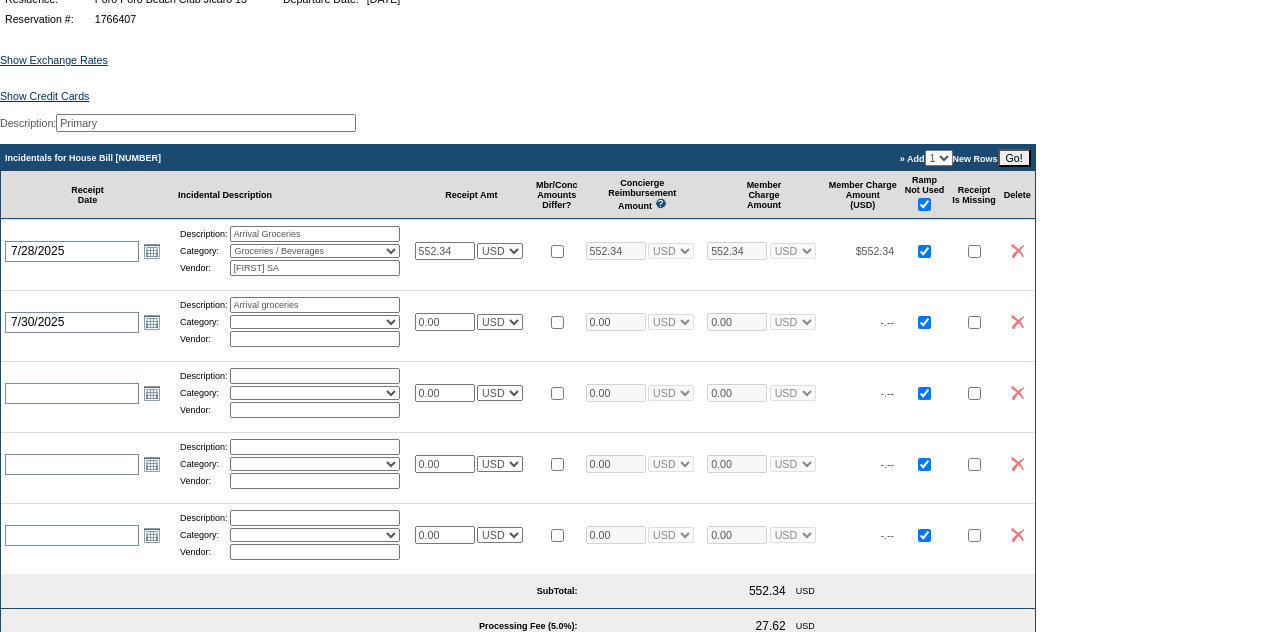type on "Arrival groceries" 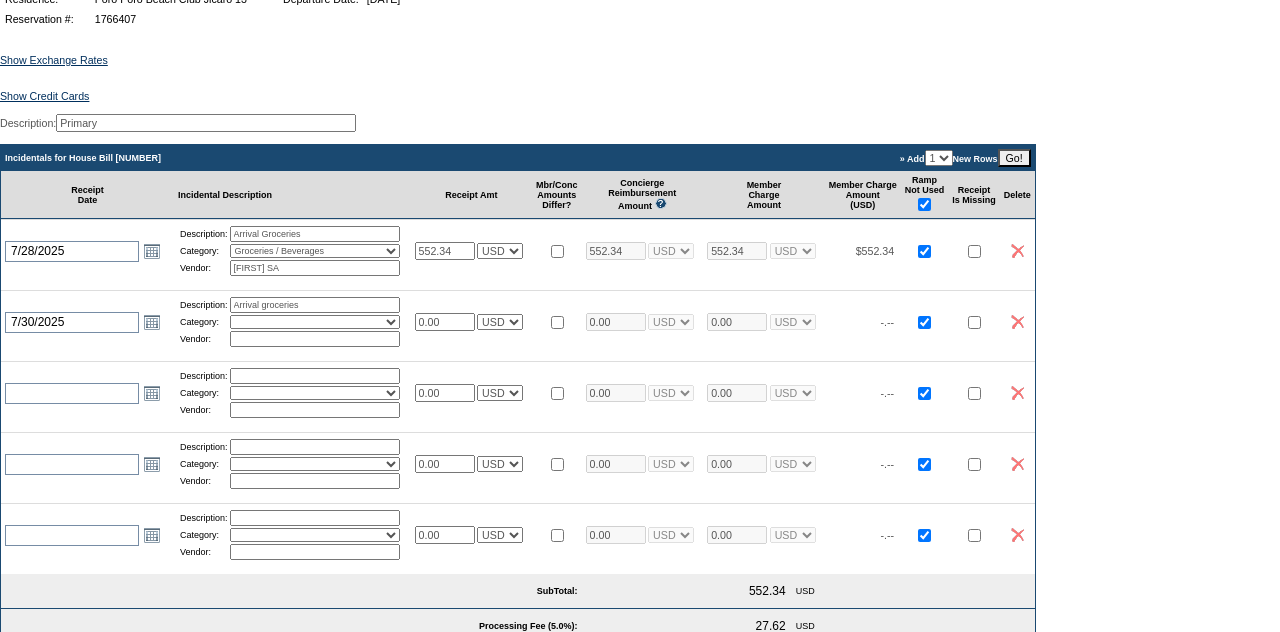 select on "11" 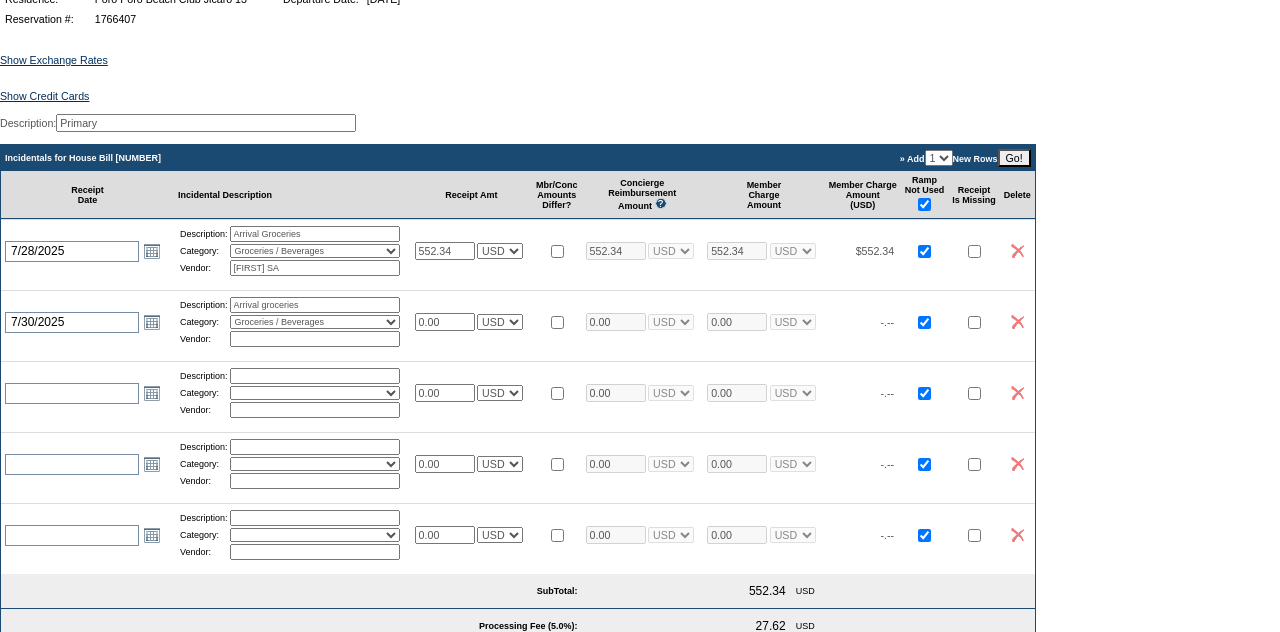 click at bounding box center (315, 339) 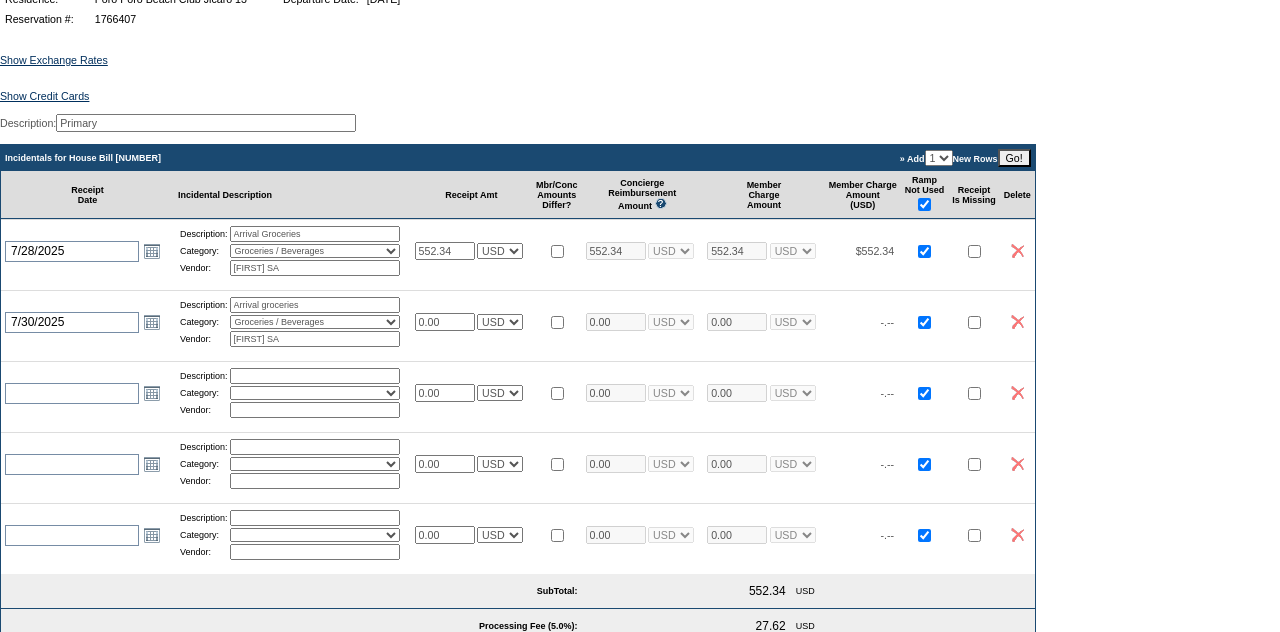 type on "[FIRST] SA" 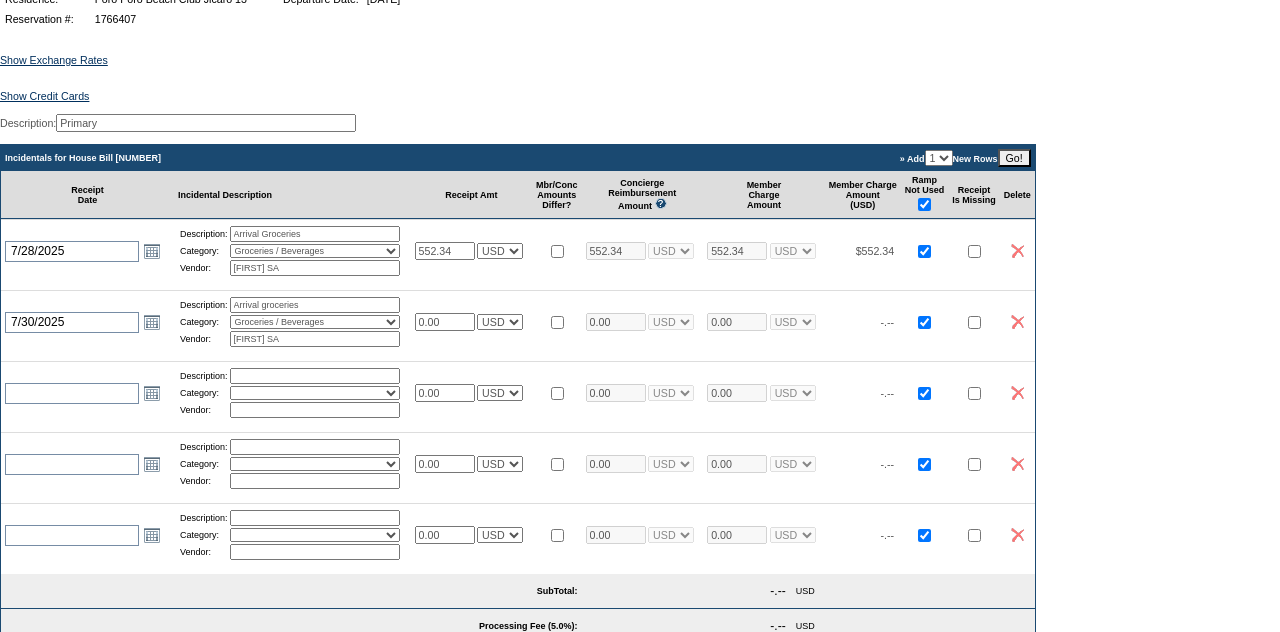 drag, startPoint x: 458, startPoint y: 345, endPoint x: 408, endPoint y: 347, distance: 50.039986 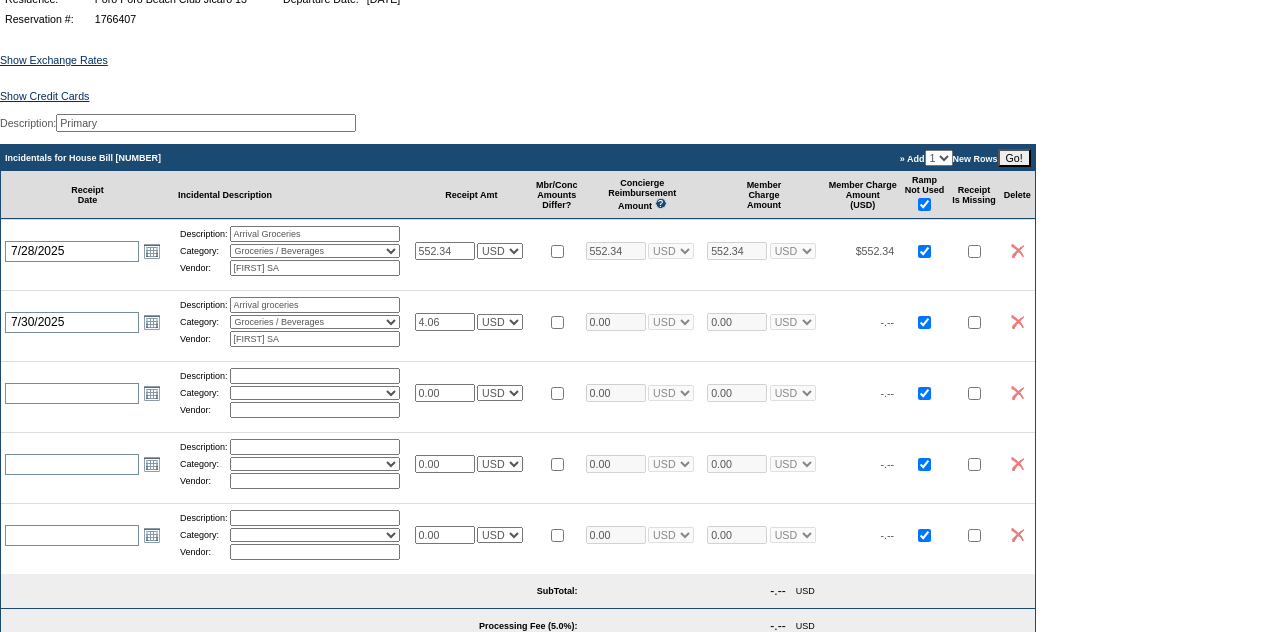 type on "4.06" 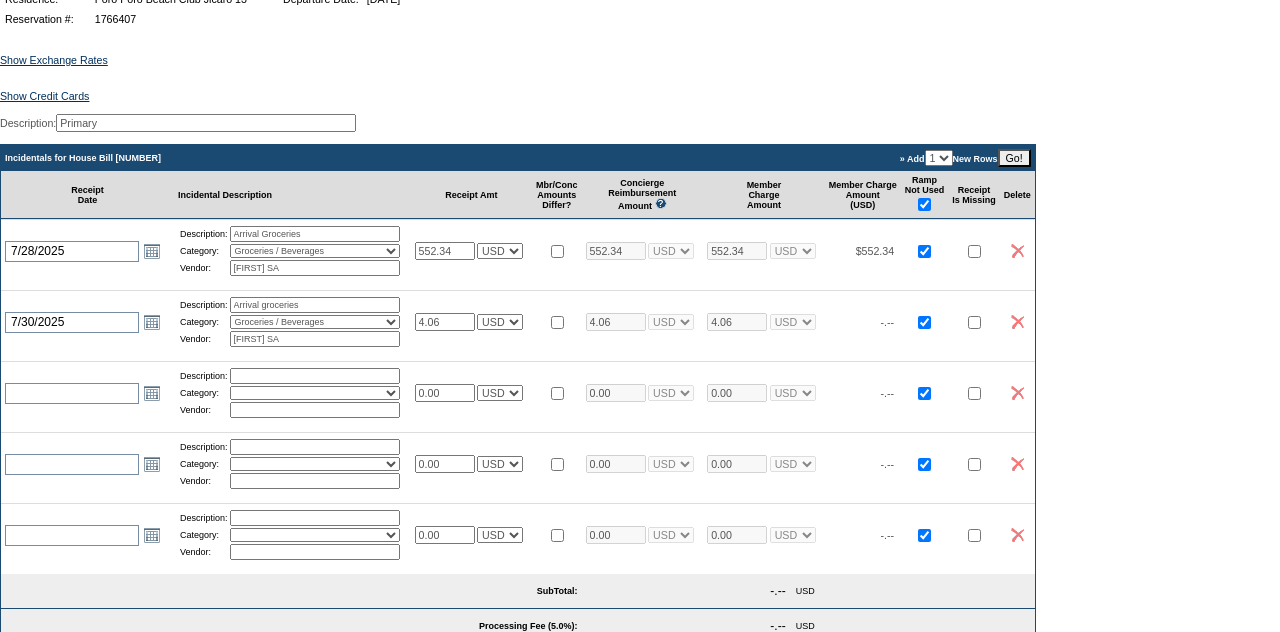 click on "[DATE]
[DATE] Open the calendar popup.
<< < [MONTH] [YEAR] > >>
S M T W T F S
27 29 30 1 2 3 4 5
28 6 7 8 9 10 11 12
29 13 14 15 16 17 18 19
30 20 21 22 23 24 25 26
31 27 28 29 30 31 1 2
32 3 4 5 6 7 8 9" at bounding box center (87, 321) 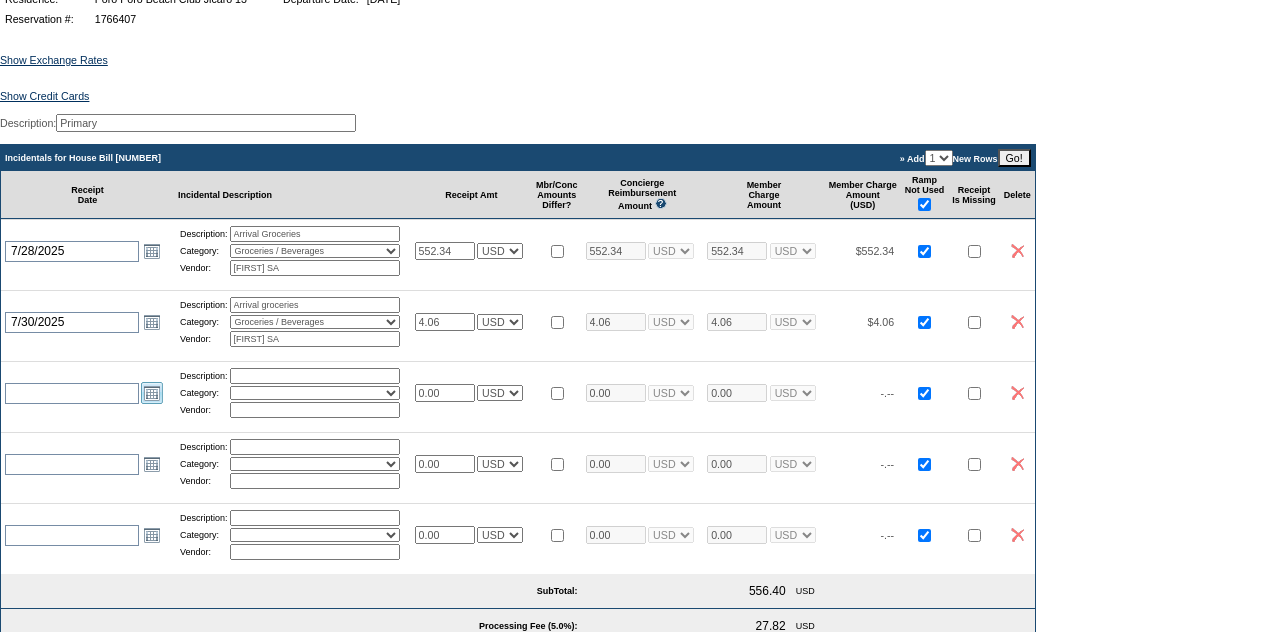 click on "Open the calendar popup." at bounding box center [152, 393] 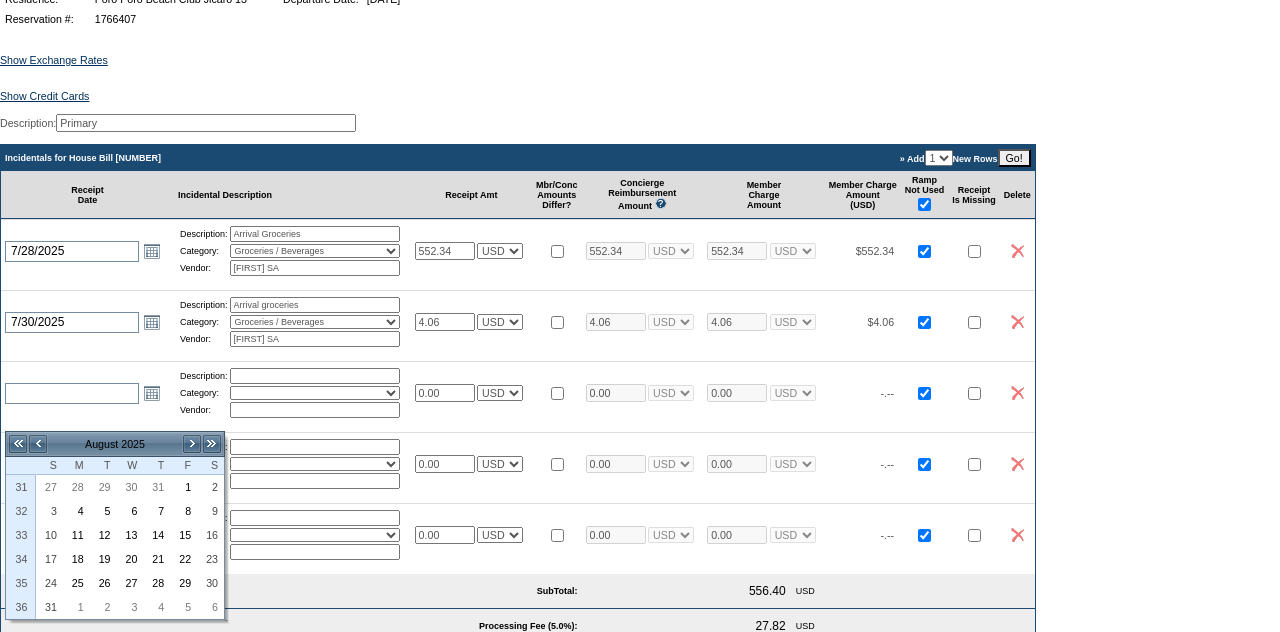 click on "[DATE]
[DATE] Open the calendar popup.
<< < [MONTH] [YEAR] > >>
S M T W T F S
27 29 30 1 2 3 4 5
28 6 7 8 9 10 11 12
29 13 14 15 16 17 18 19
30 20 21 22 23 24 25 26
31 27 28 29 30 31 1 2
32 3 4 5 6 7 8 9" at bounding box center (87, 321) 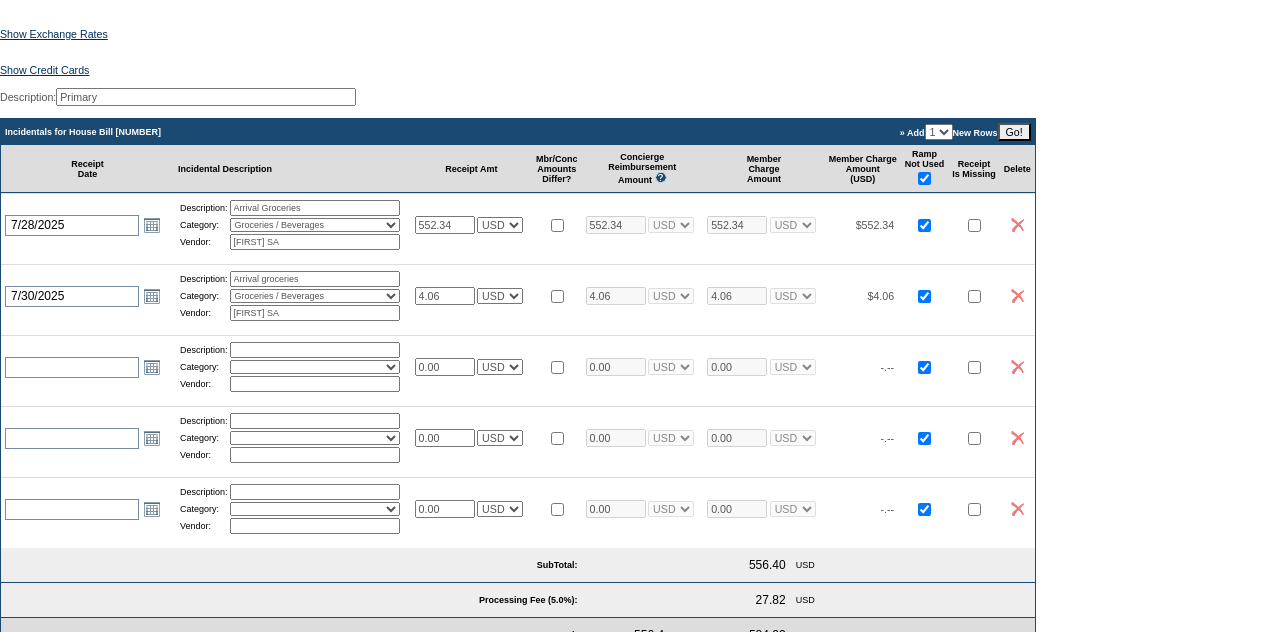 scroll, scrollTop: 285, scrollLeft: 0, axis: vertical 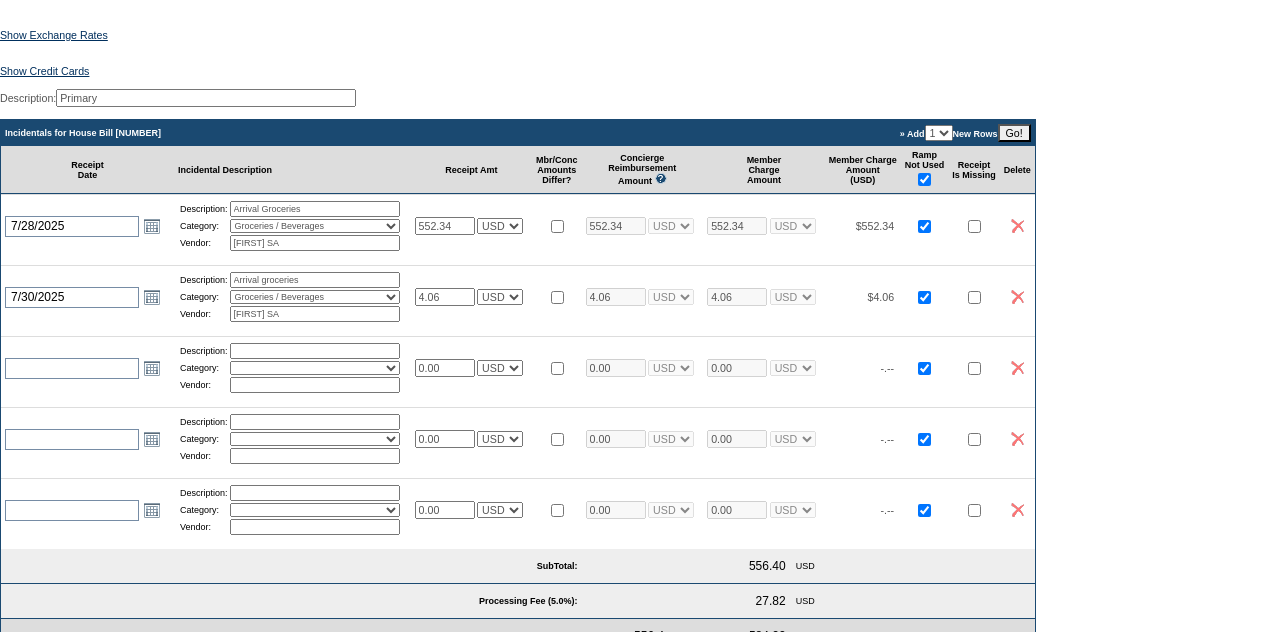 click on "Show Exchange Rates
Exchange Rates for [DATE]
Currency
Rate To USD
Rate From USD
Euro
1 EUR = 1.17 USD
1 USD = 0.85 EUR
Canadian Dollars
1 CAD = 0.73 USD
1 USD = 1.37 CAD
United Kingdom Pounds
1 GBP = 1.34 USD
1 USD = 0.74 GBP
Costa Rica Colon
1 CRC = 0. USD
1 USD = 5 CRC
Mexican Pesos
1 MXN = 0.05 USD
1 USD = 18.55 MXN
Cayman Island Dollar
1 KYD = 1.19 USD
1 USD = 0.84 KYD
Show Credit Cards
Member:
Reservation Cards for Reservation #[NUMBER]
[FIRST] [LAST]
[FIRST] [LAST] (Primary)
Available Cards
xxxxxxxxxxx[LAST_FOUR] [DATE] [FIRST] [LAST] Select" at bounding box center (640, 439) 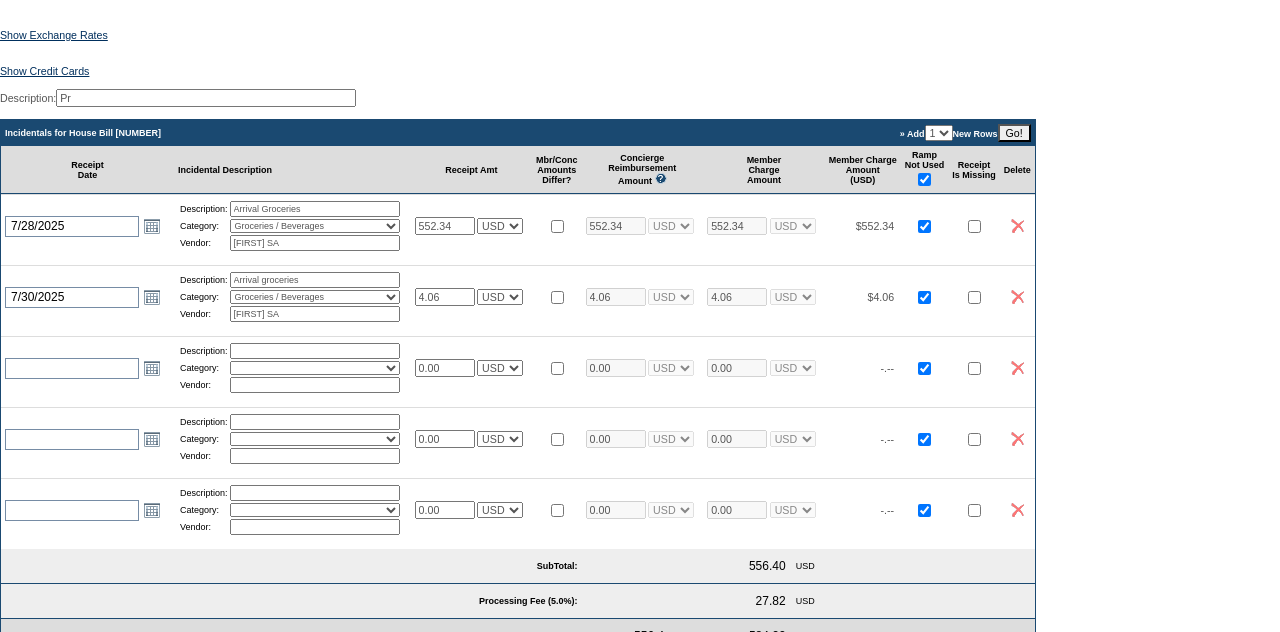 type on "P" 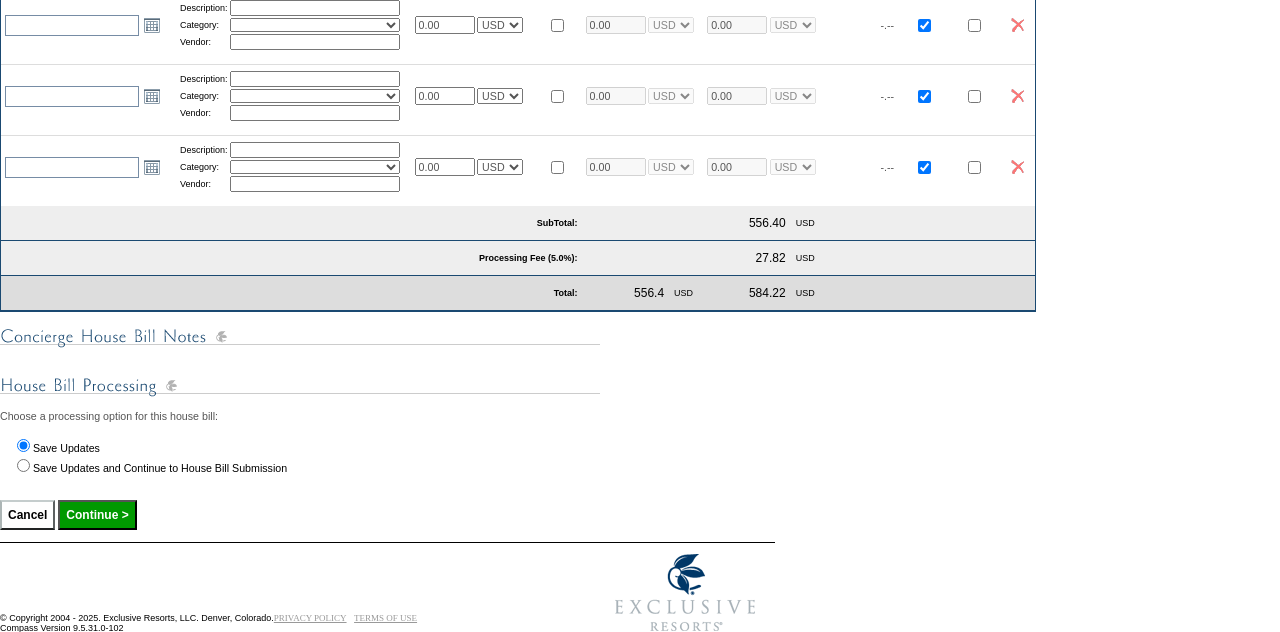 scroll, scrollTop: 666, scrollLeft: 0, axis: vertical 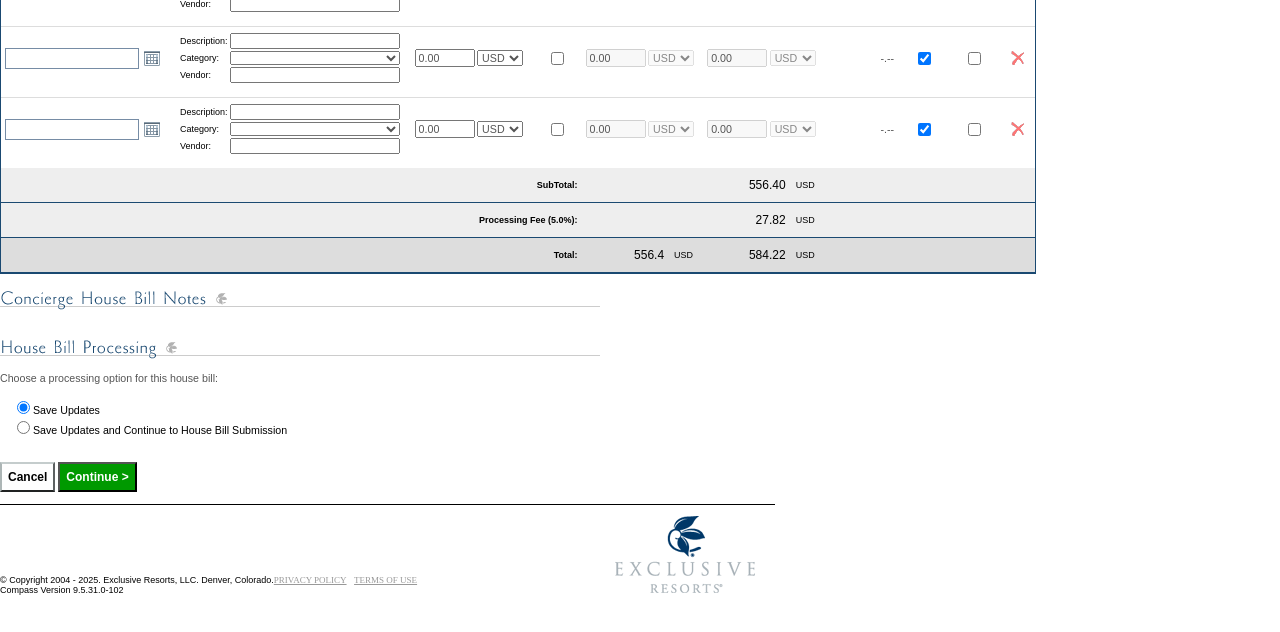 type on "Mr. [FIRST] [LAST] House Bill" 